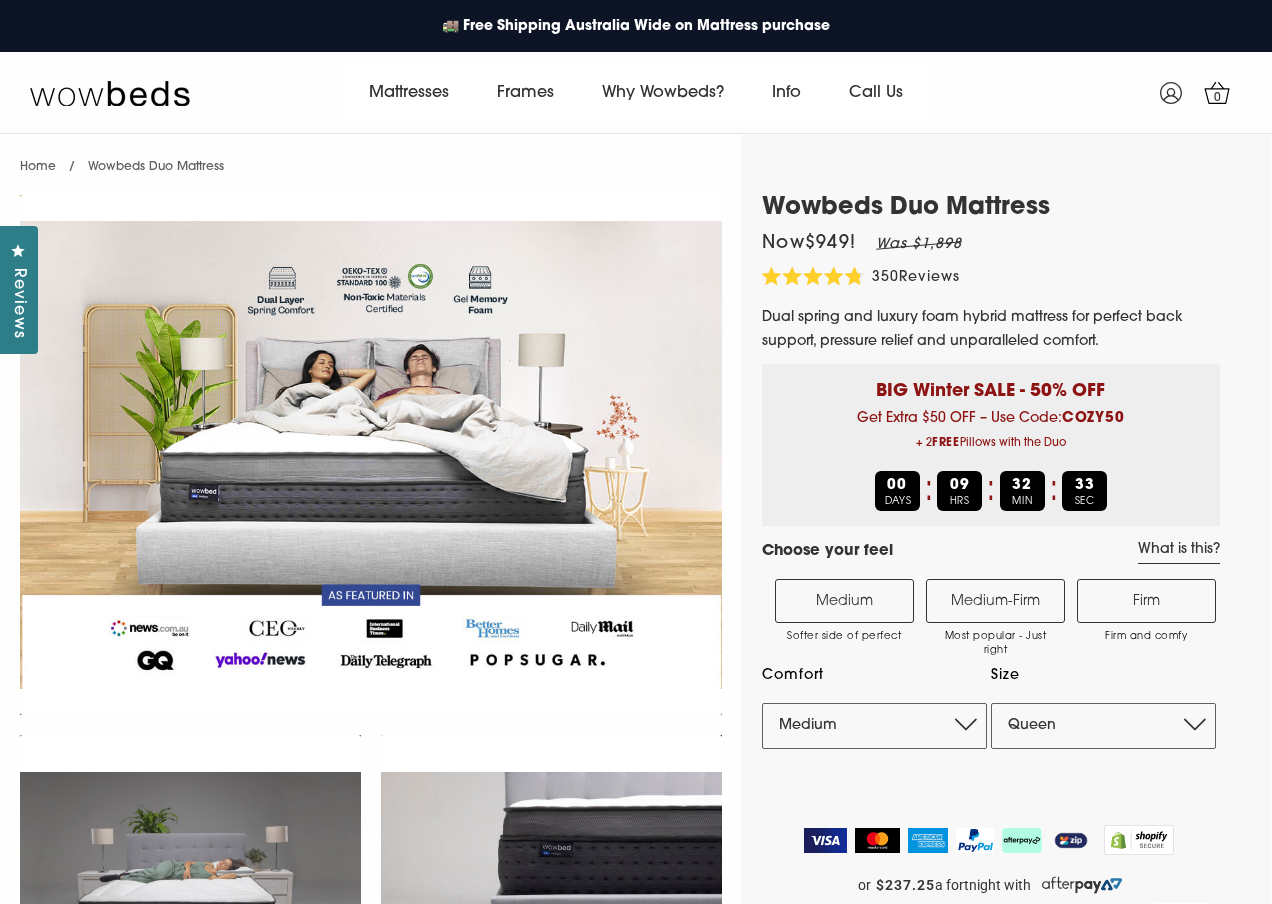 scroll, scrollTop: 0, scrollLeft: 0, axis: both 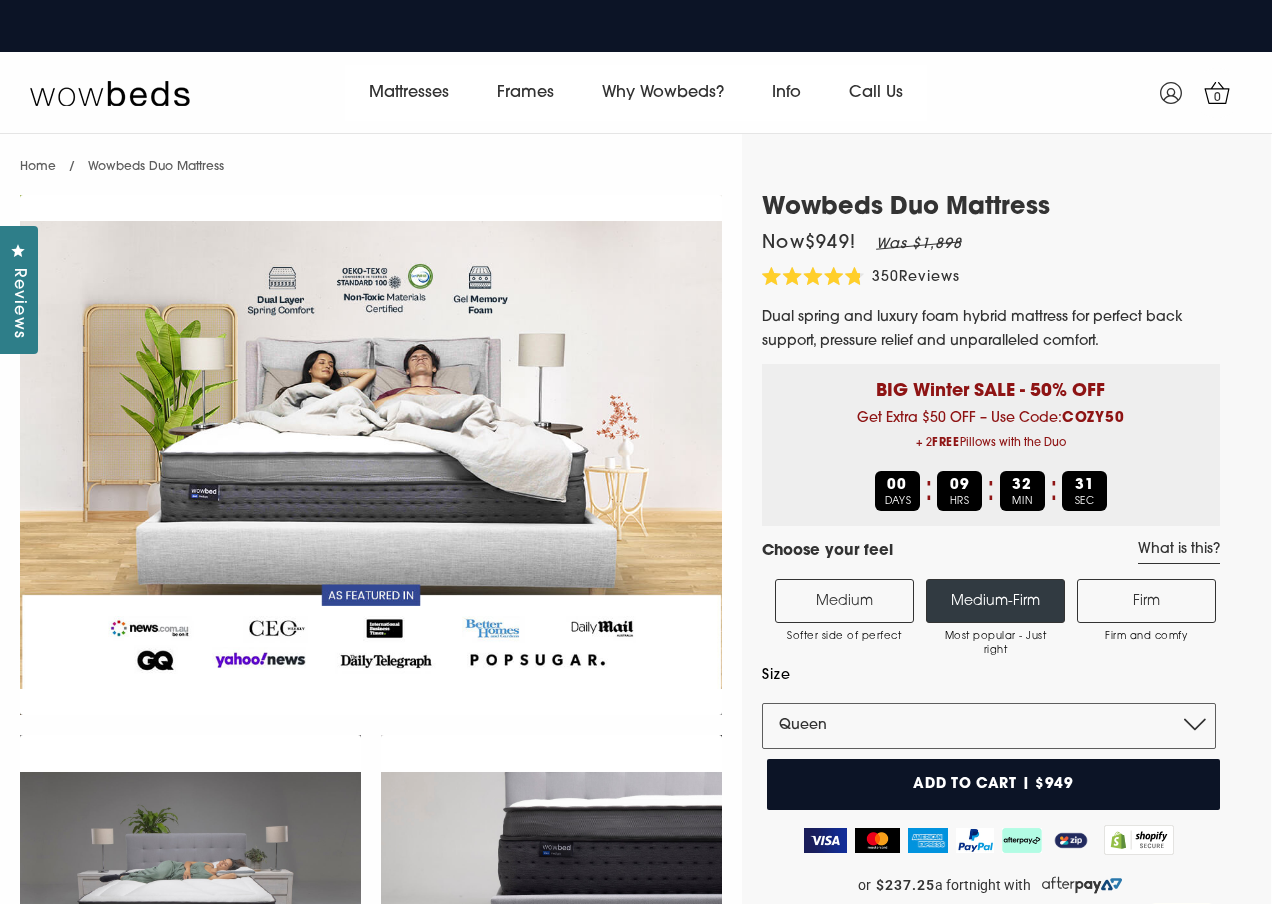 click on "Medium-Firm
Most popular - Just right" at bounding box center (995, 601) 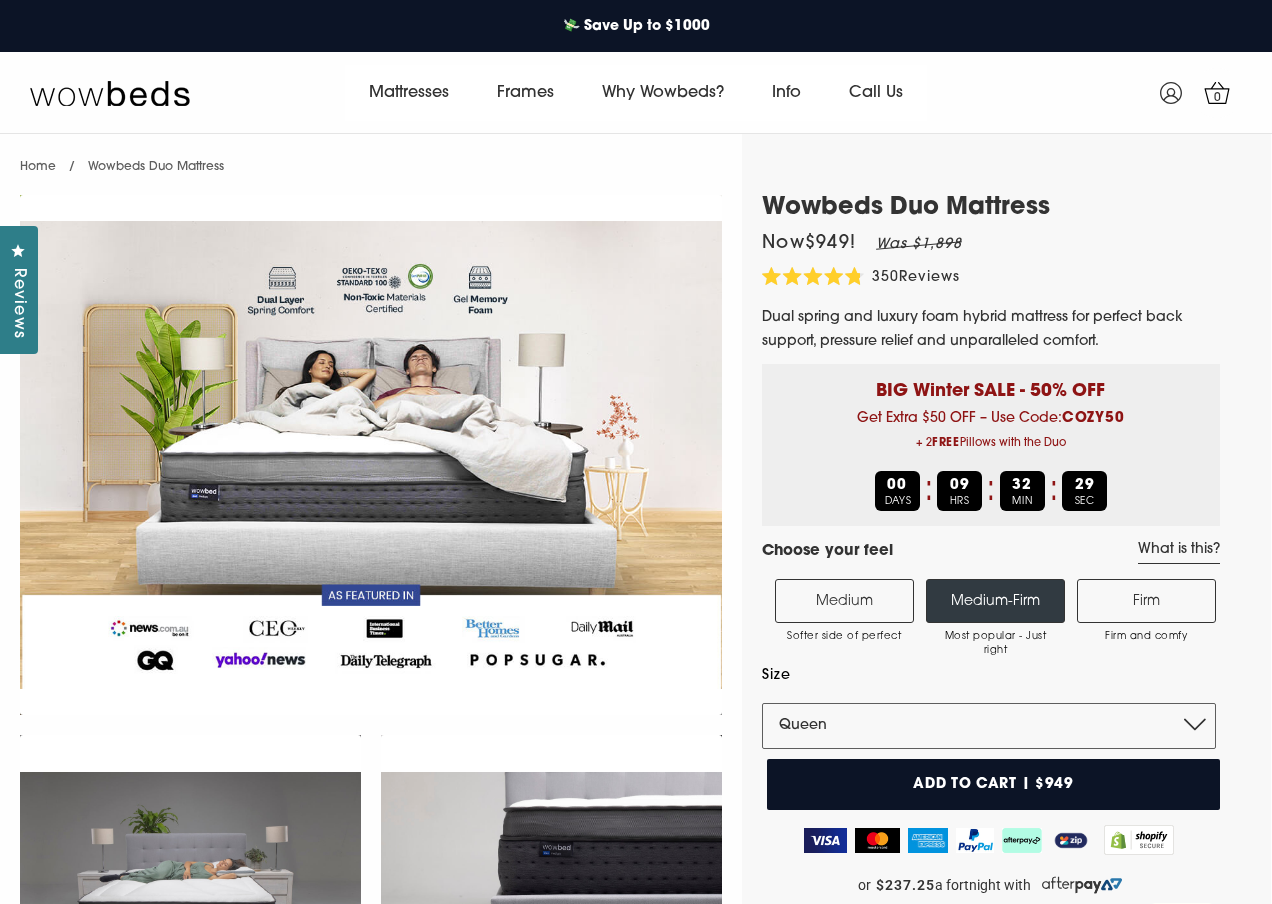 click on "Medium-Firm
Most popular - Just right" at bounding box center [995, 601] 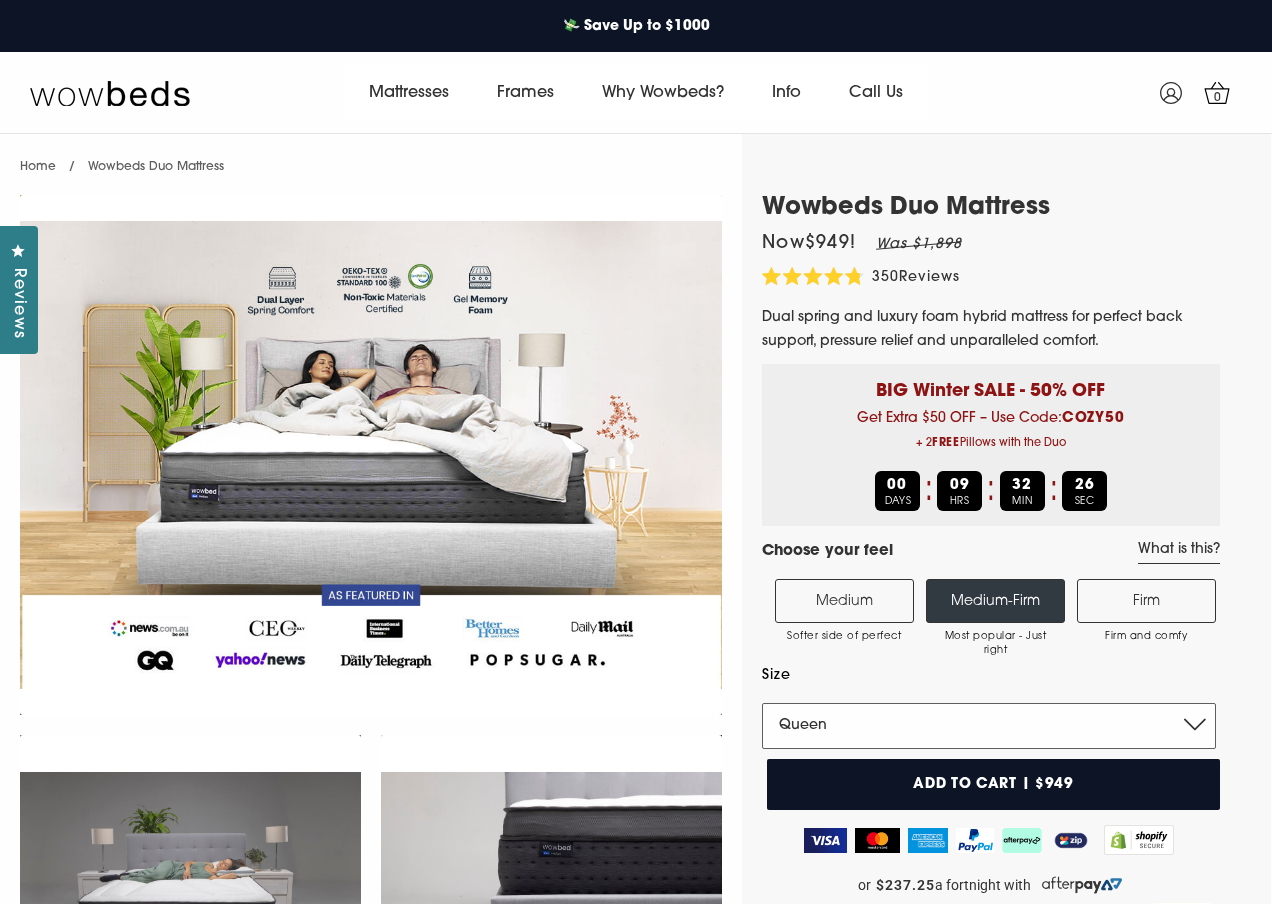 select on "Double" 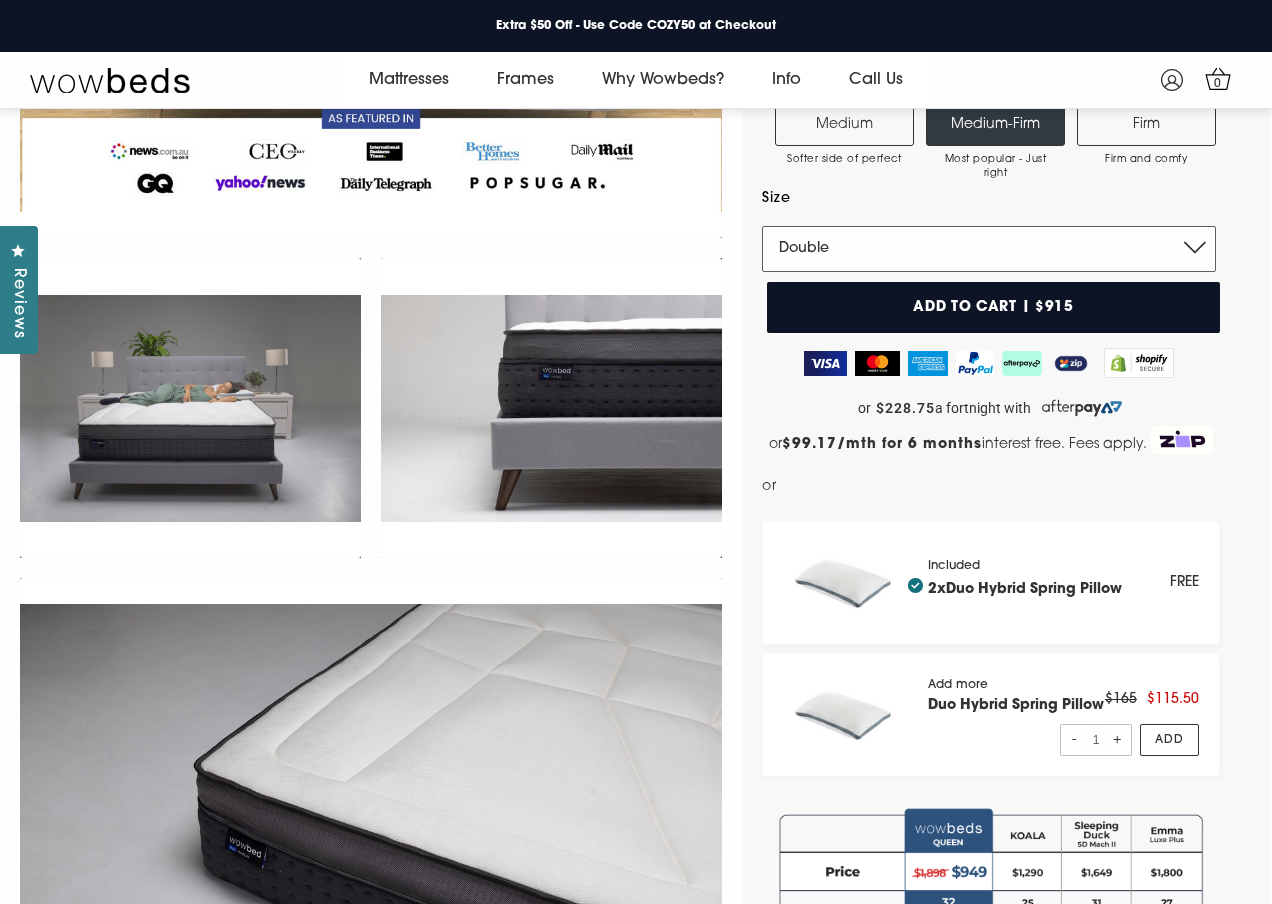 scroll, scrollTop: 465, scrollLeft: 0, axis: vertical 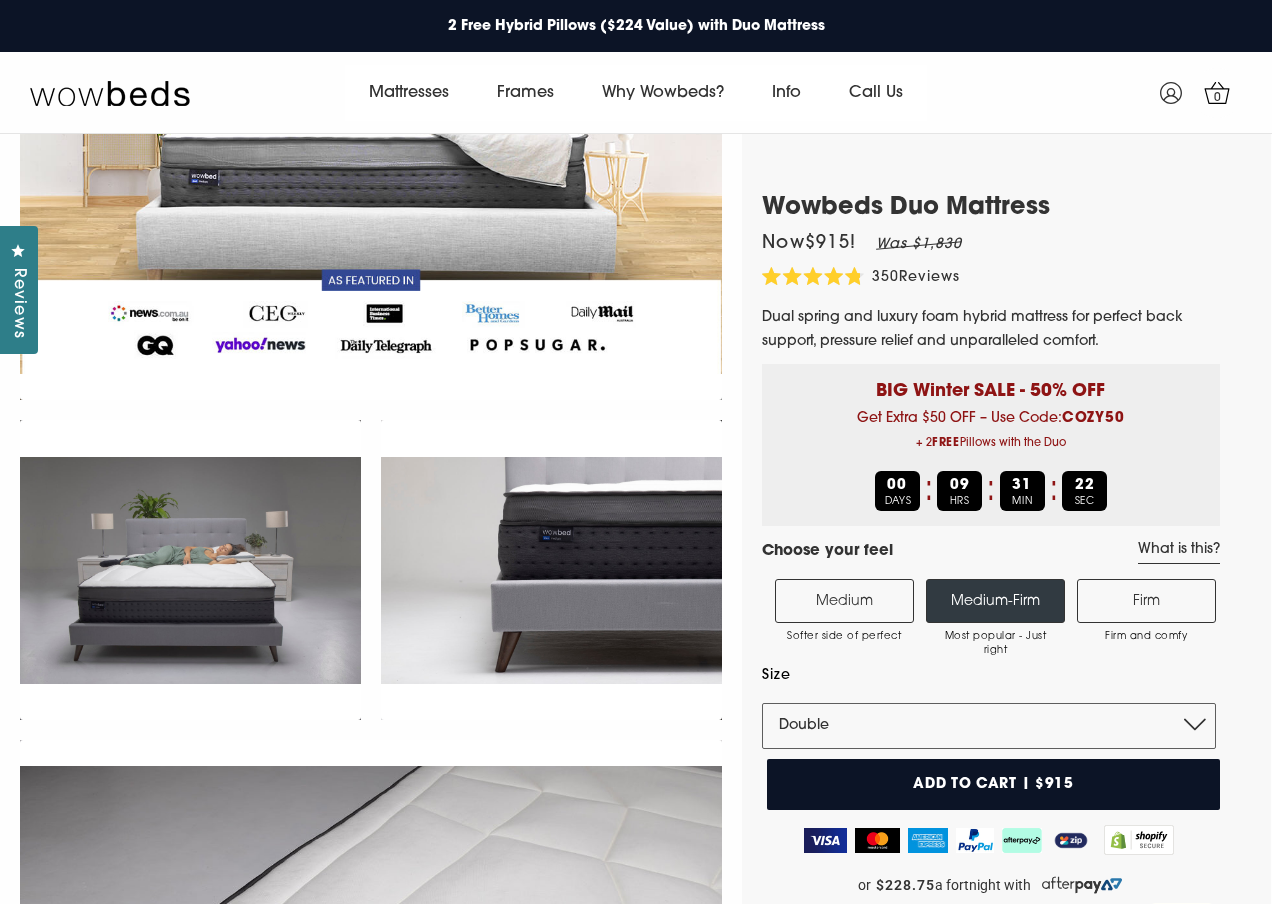 click on "Add to cart | $915" at bounding box center [993, 784] 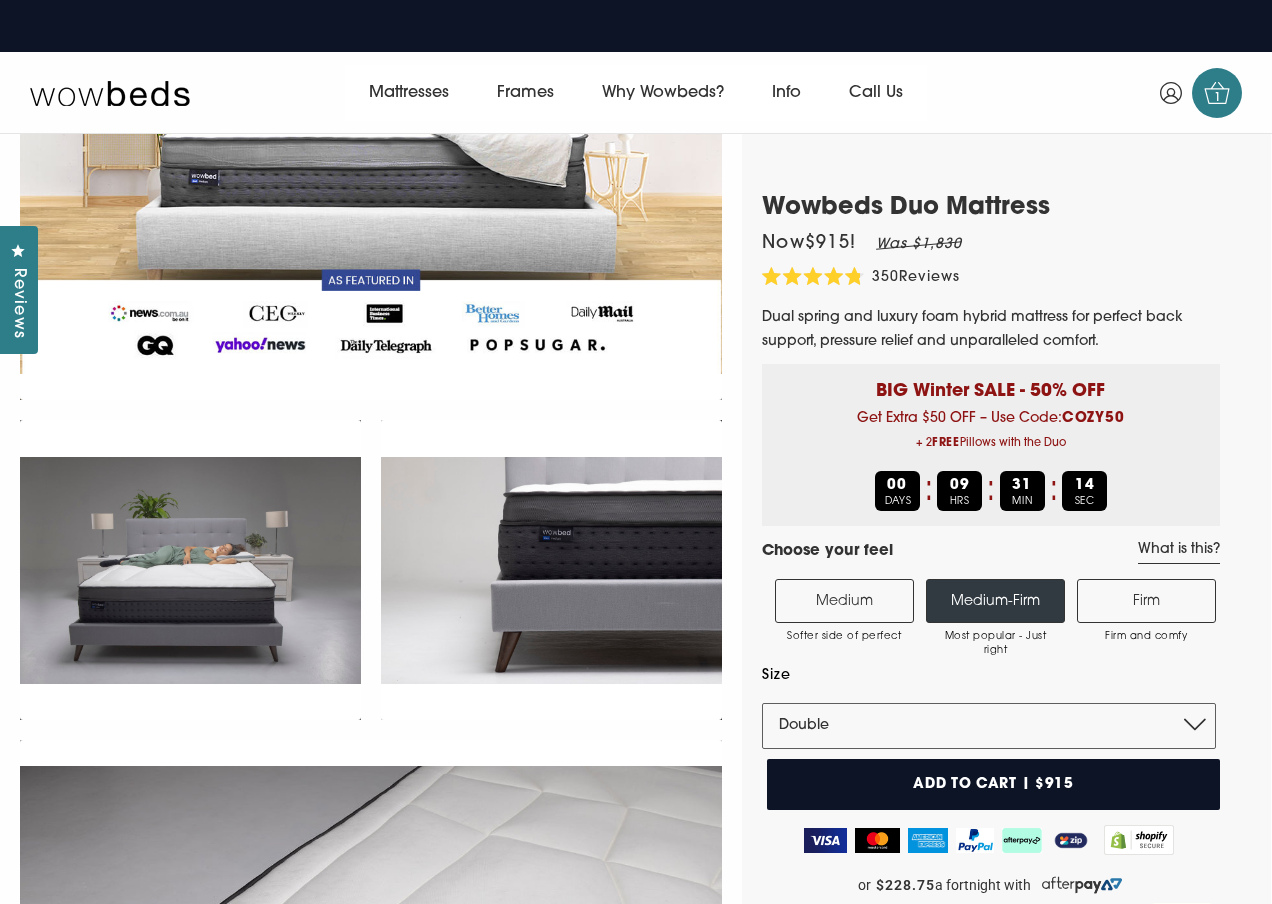 click on "1" at bounding box center (1218, 98) 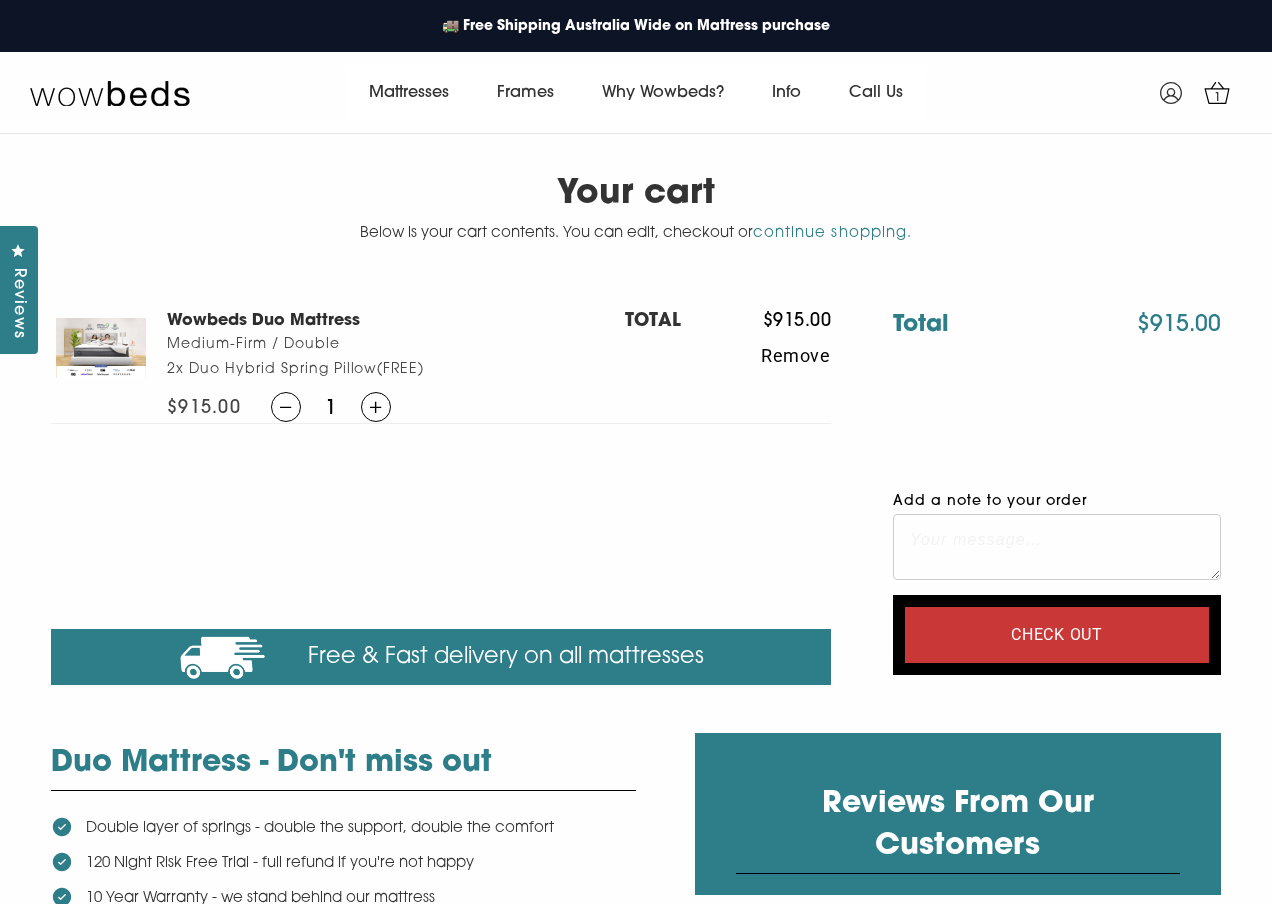 scroll, scrollTop: 0, scrollLeft: 0, axis: both 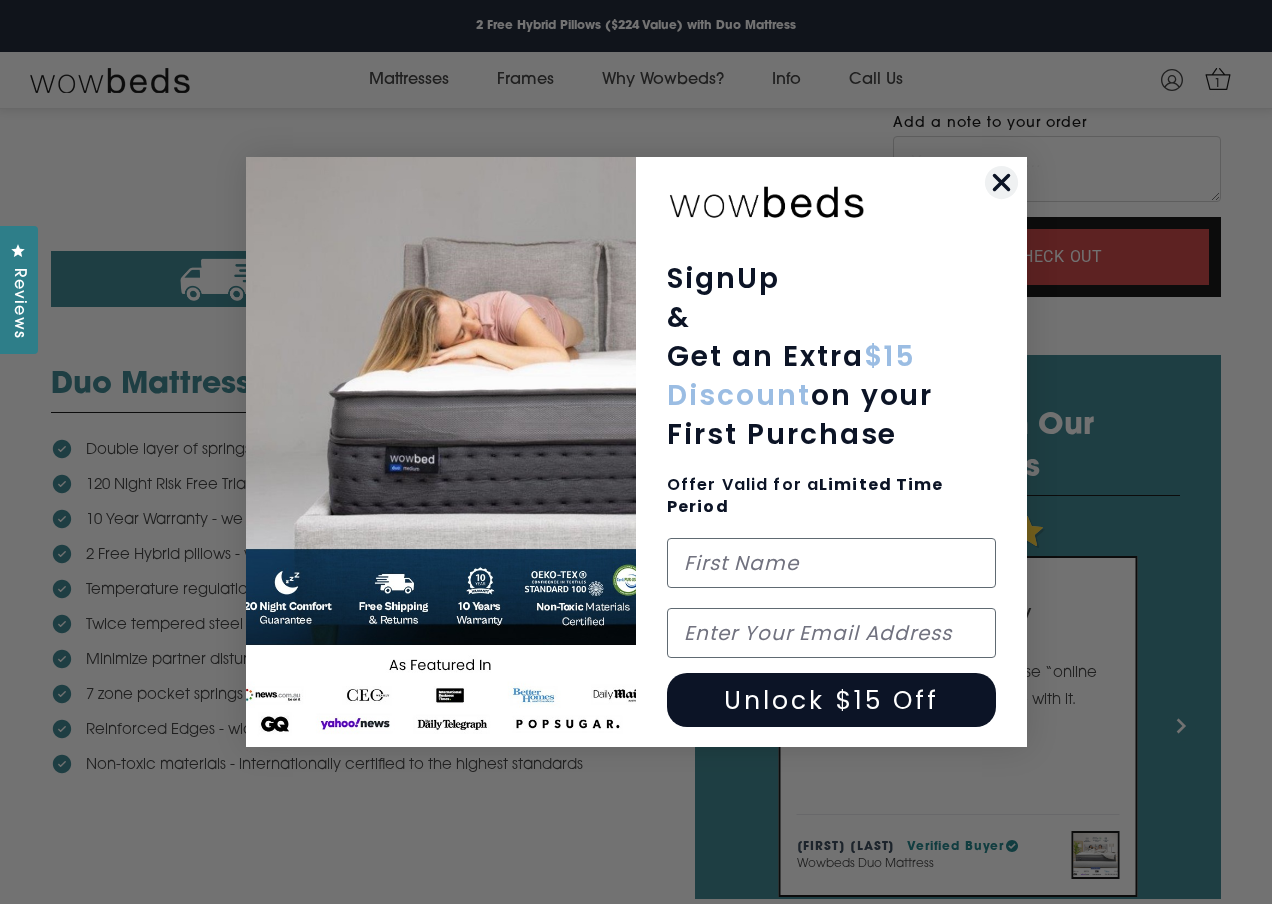click on "SignUp
&
Get an Extra  $15 Discount  on your First Purchase Offer Valid for a  Limited Time Period Email Unlock $15 Off Submit" at bounding box center (636, 452) 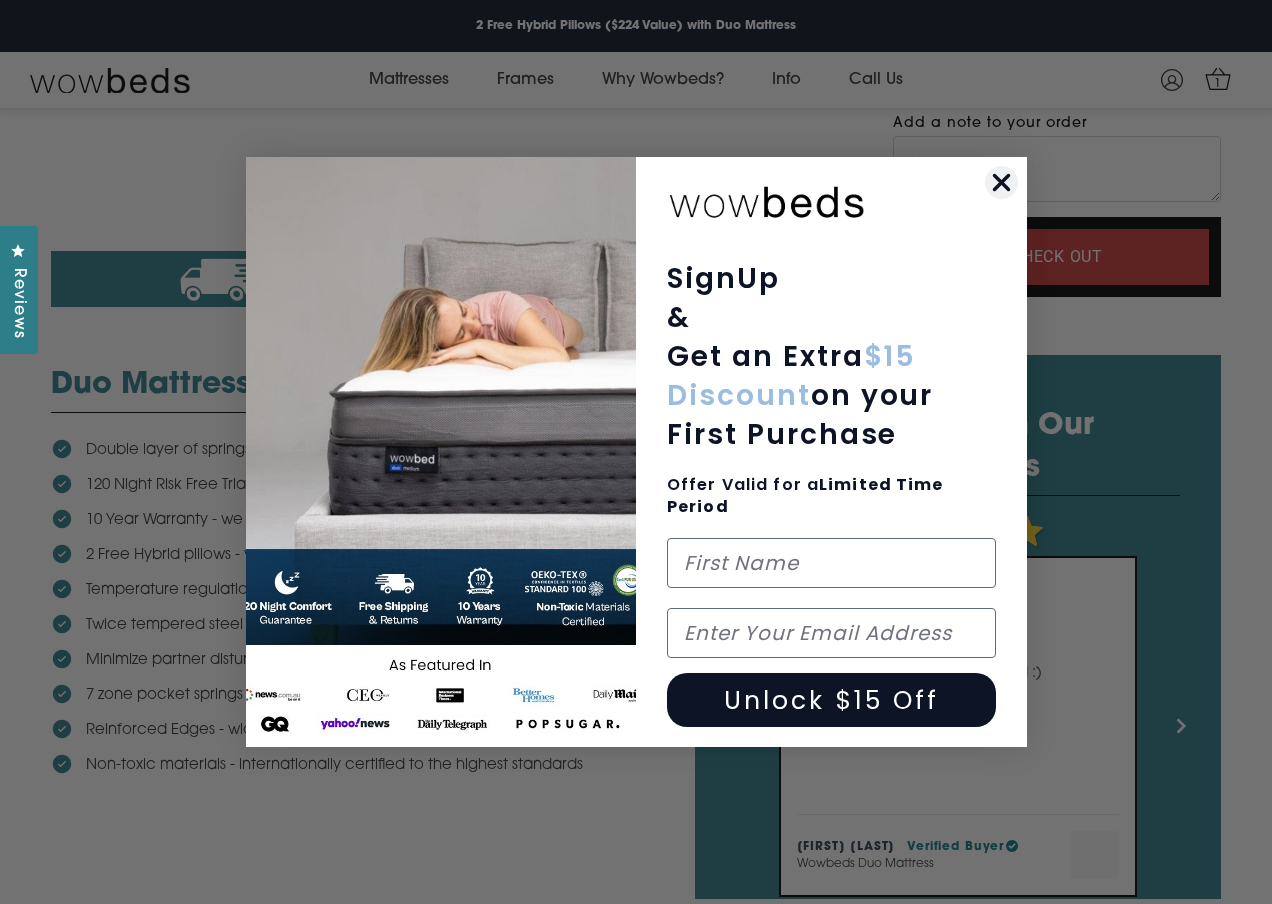 click 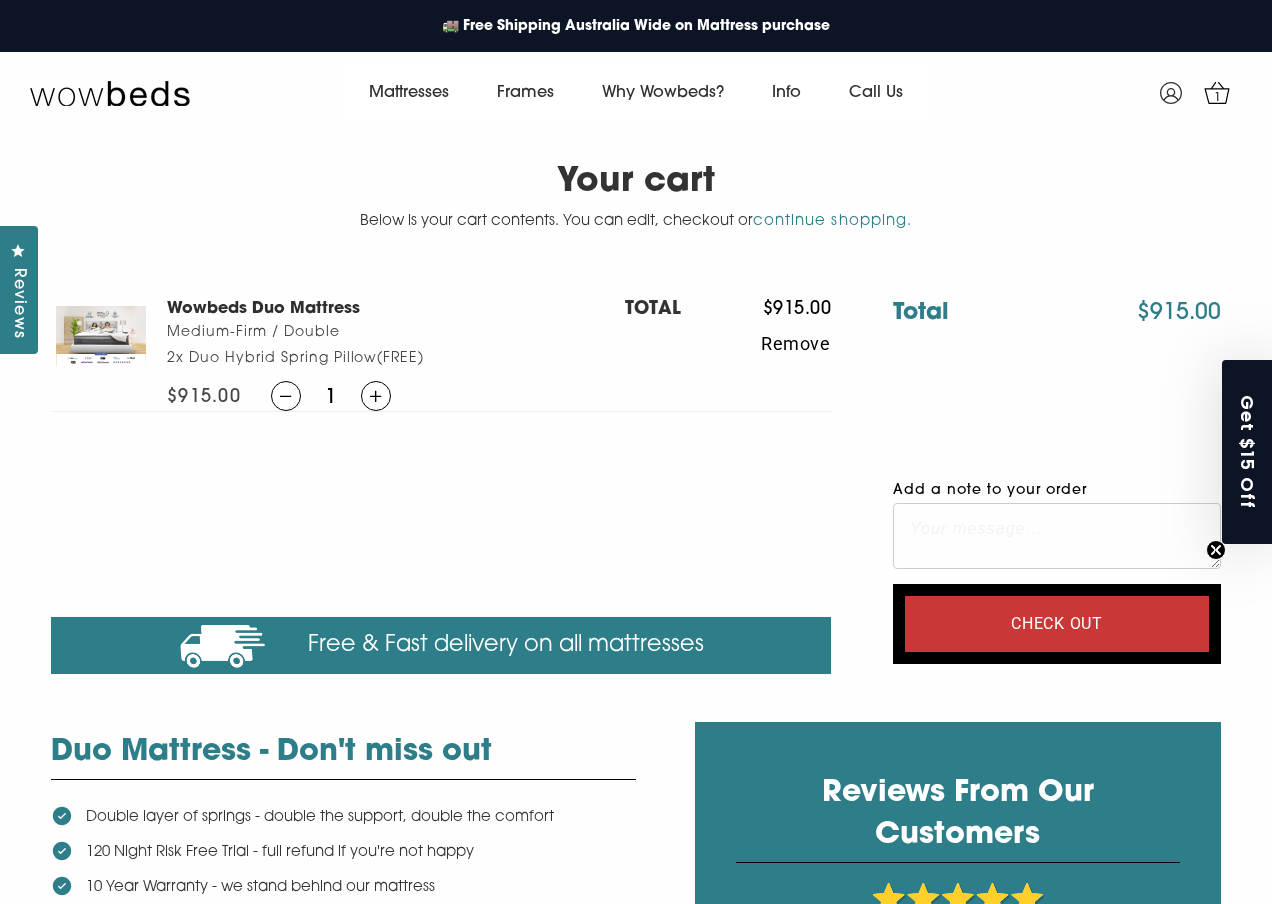 scroll, scrollTop: 0, scrollLeft: 0, axis: both 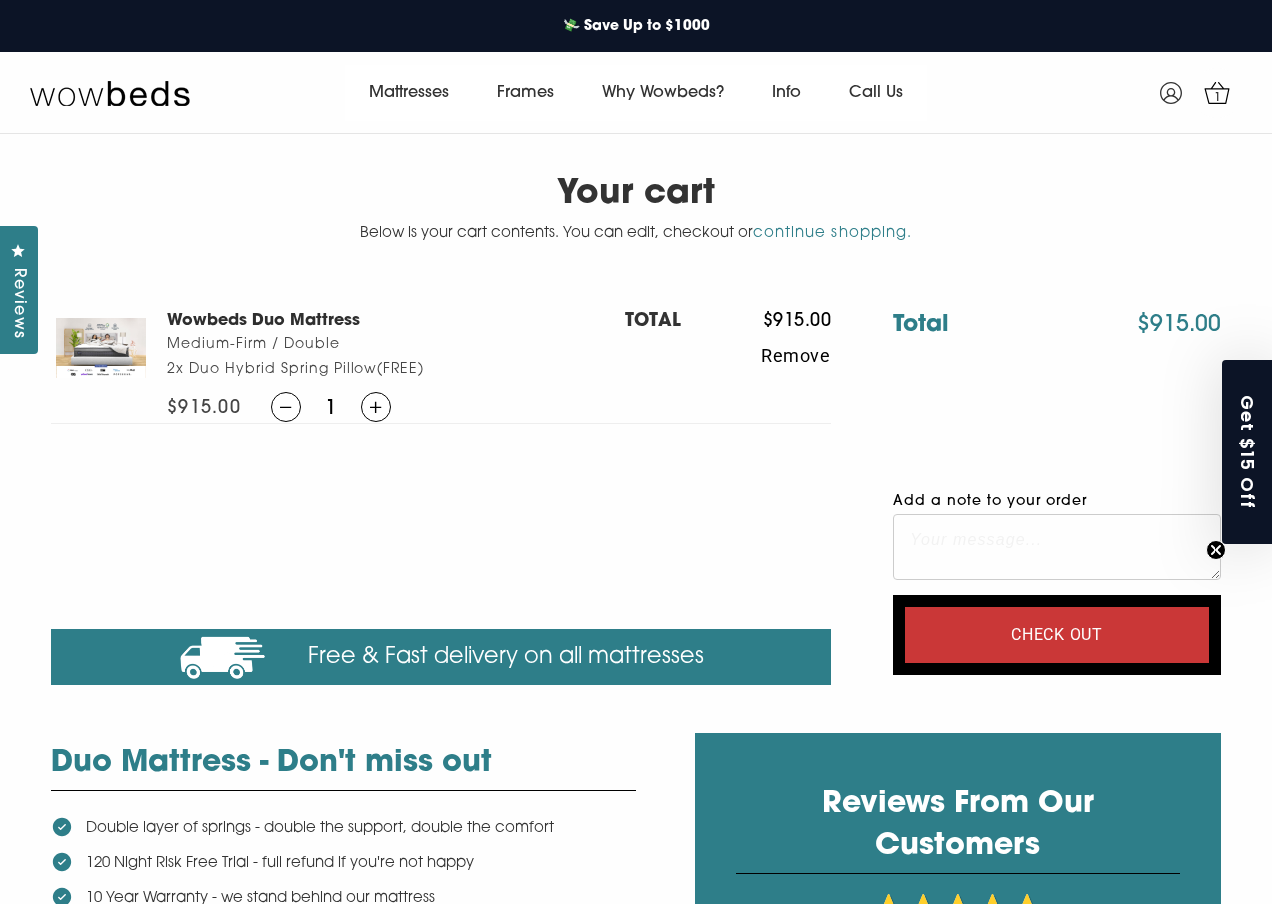 click on "Free & Fast delivery on all mattresses" at bounding box center (441, 657) 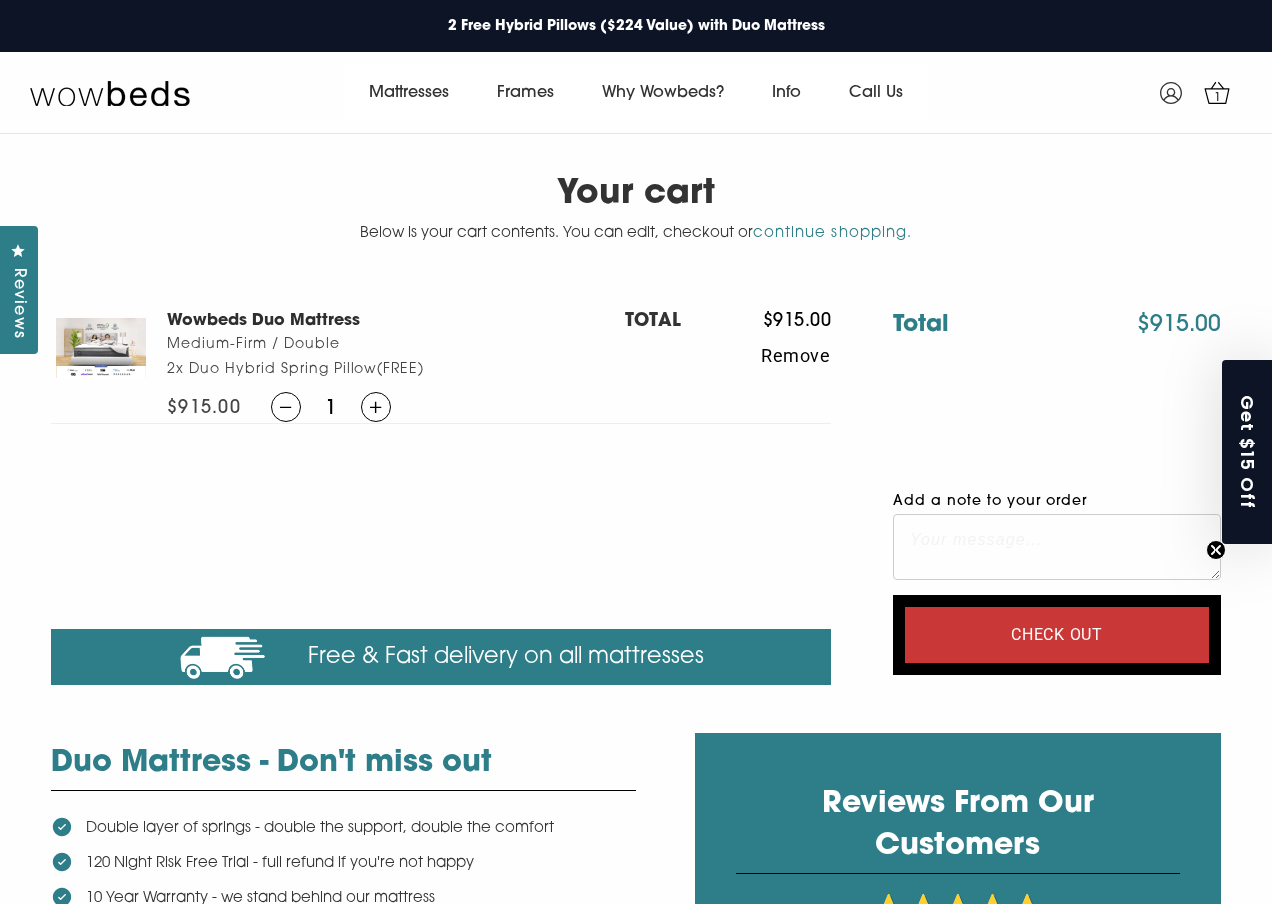 scroll, scrollTop: 0, scrollLeft: 0, axis: both 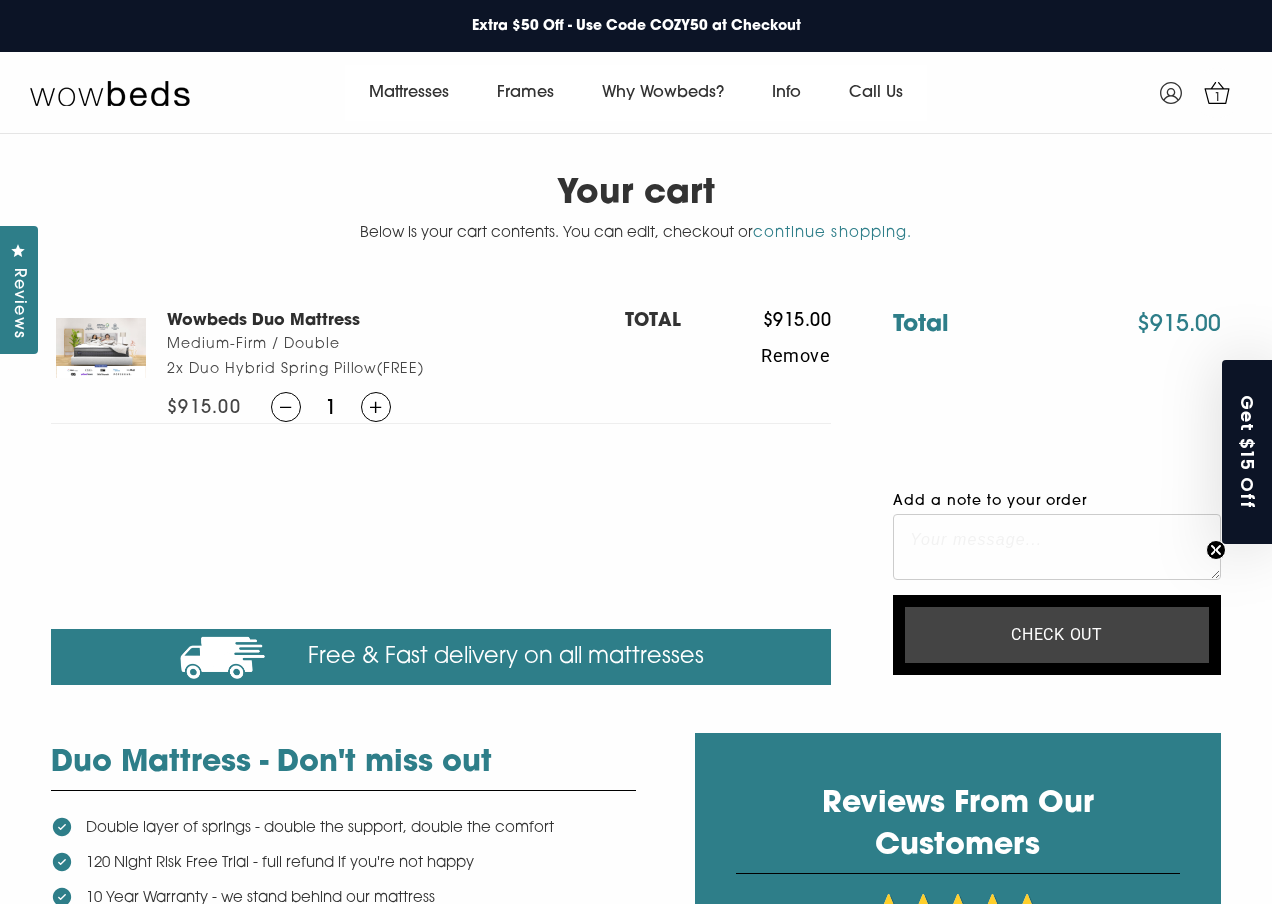 click on "Check out" at bounding box center (1057, 635) 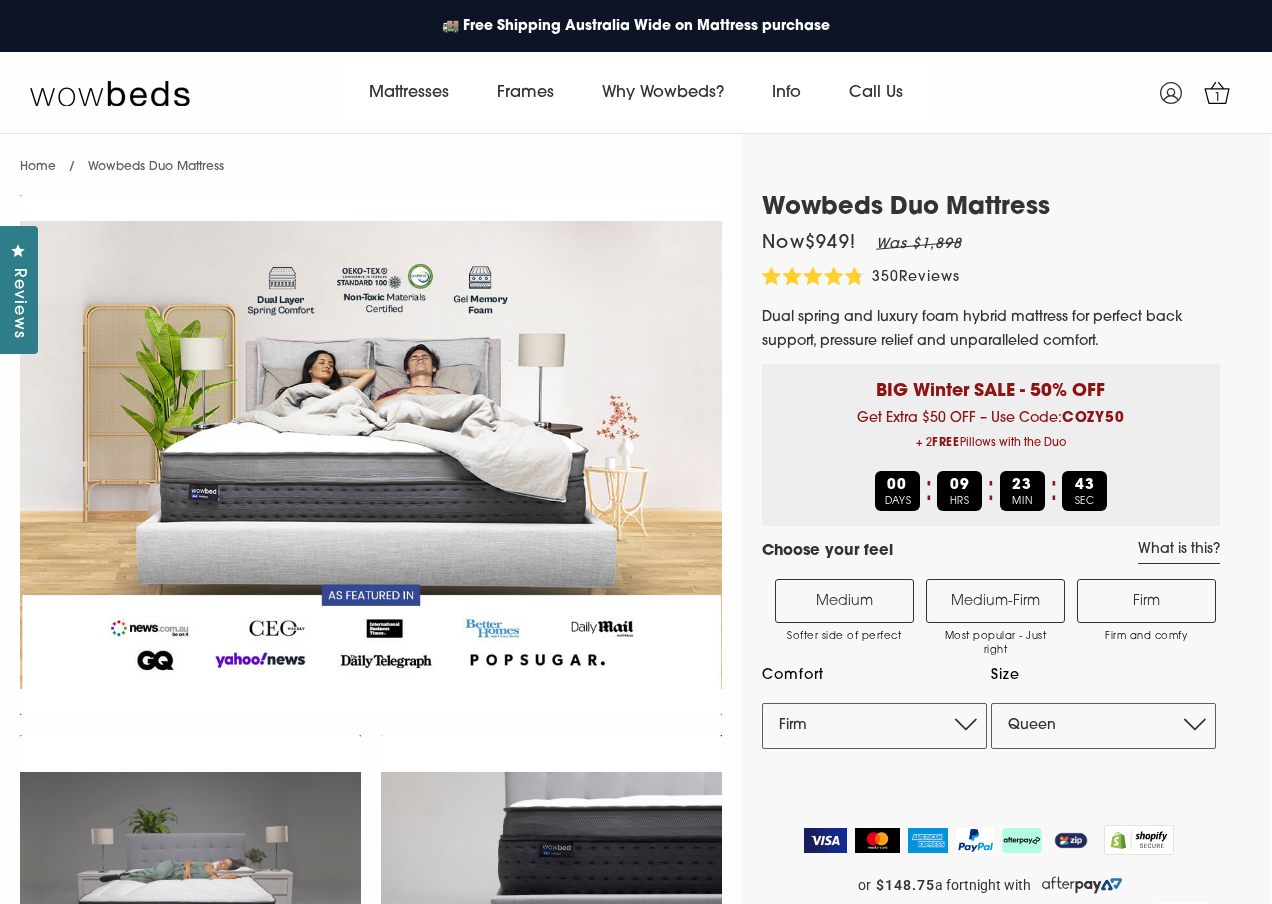 select on "Firm" 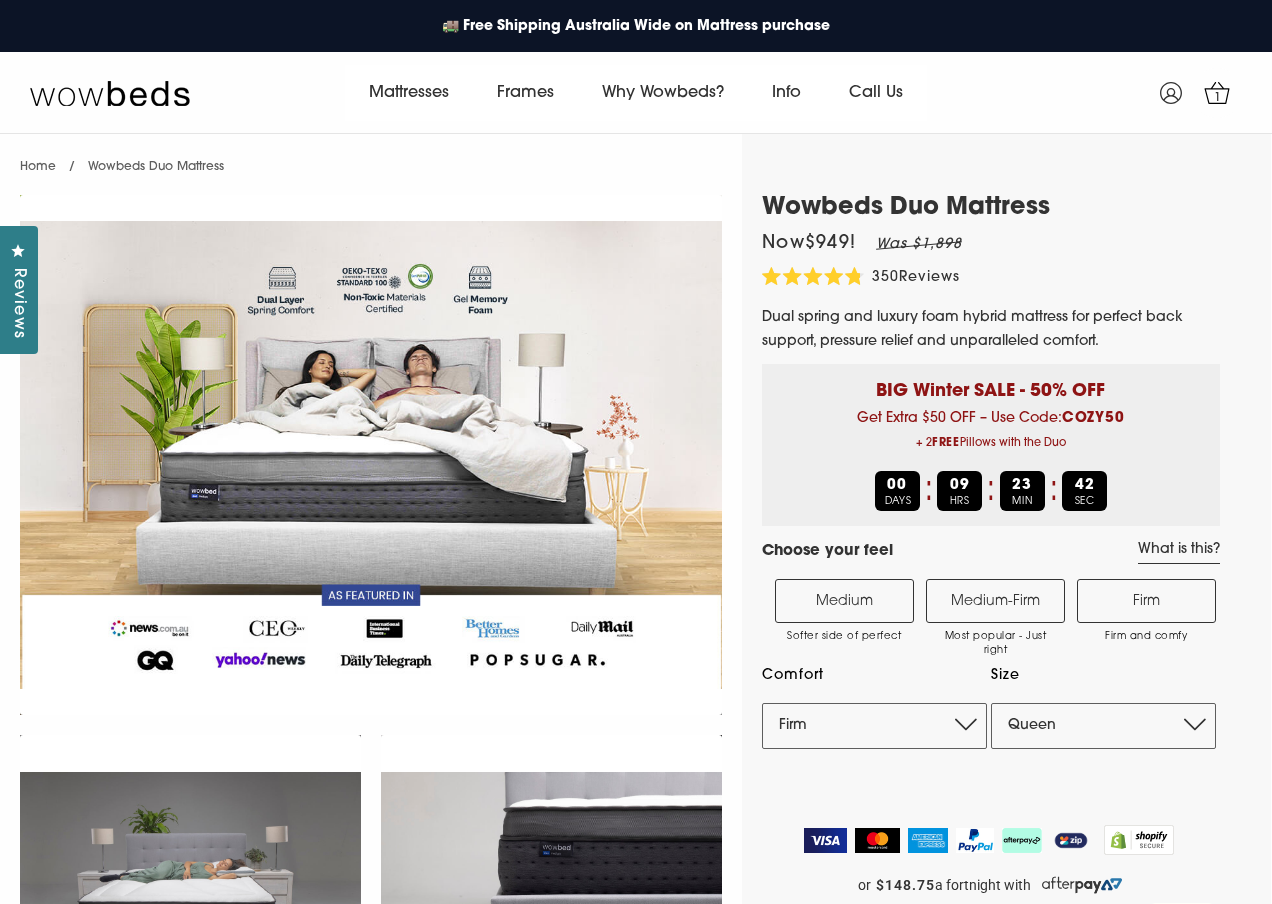 scroll, scrollTop: 0, scrollLeft: 0, axis: both 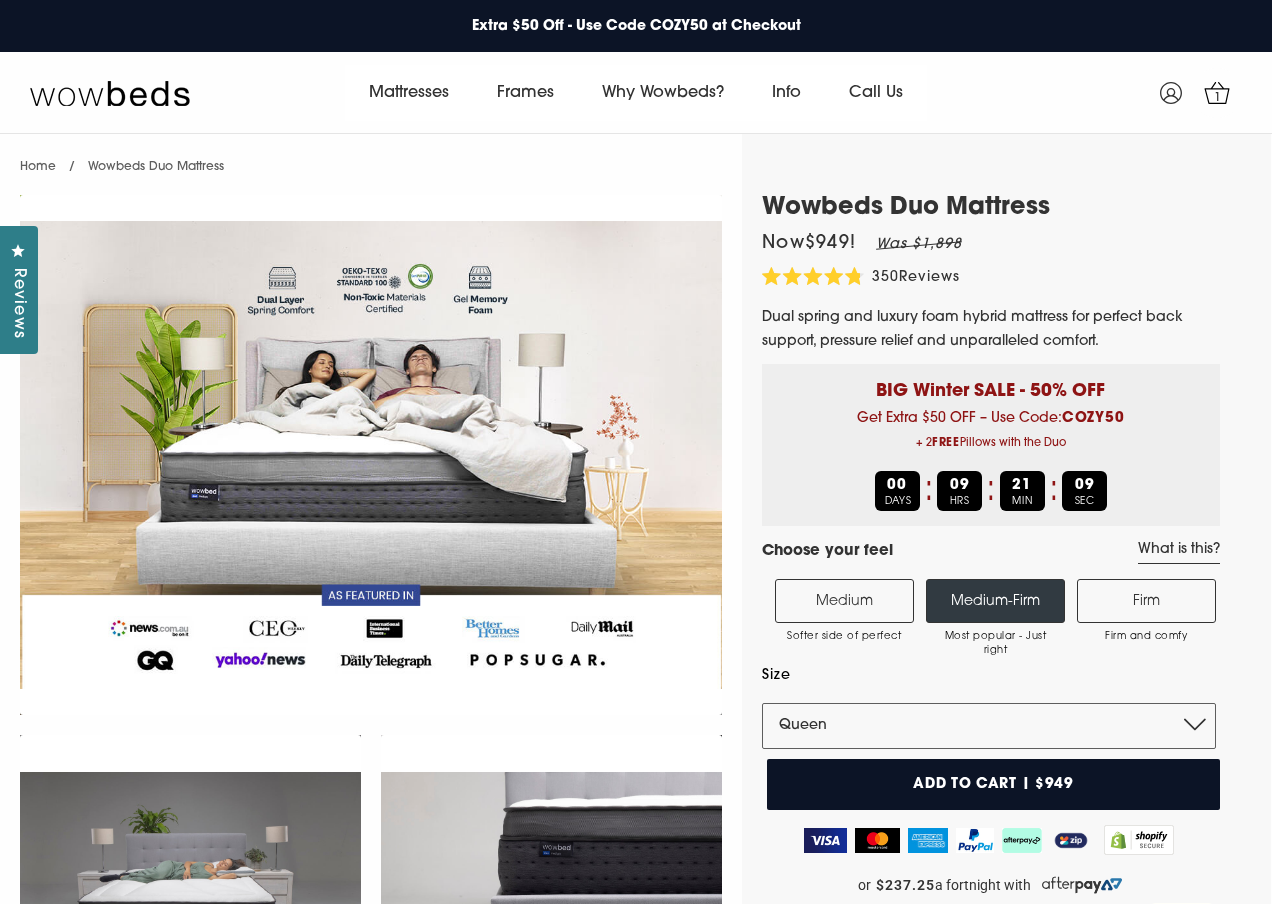 click on "Add to cart | $949" at bounding box center (991, 779) 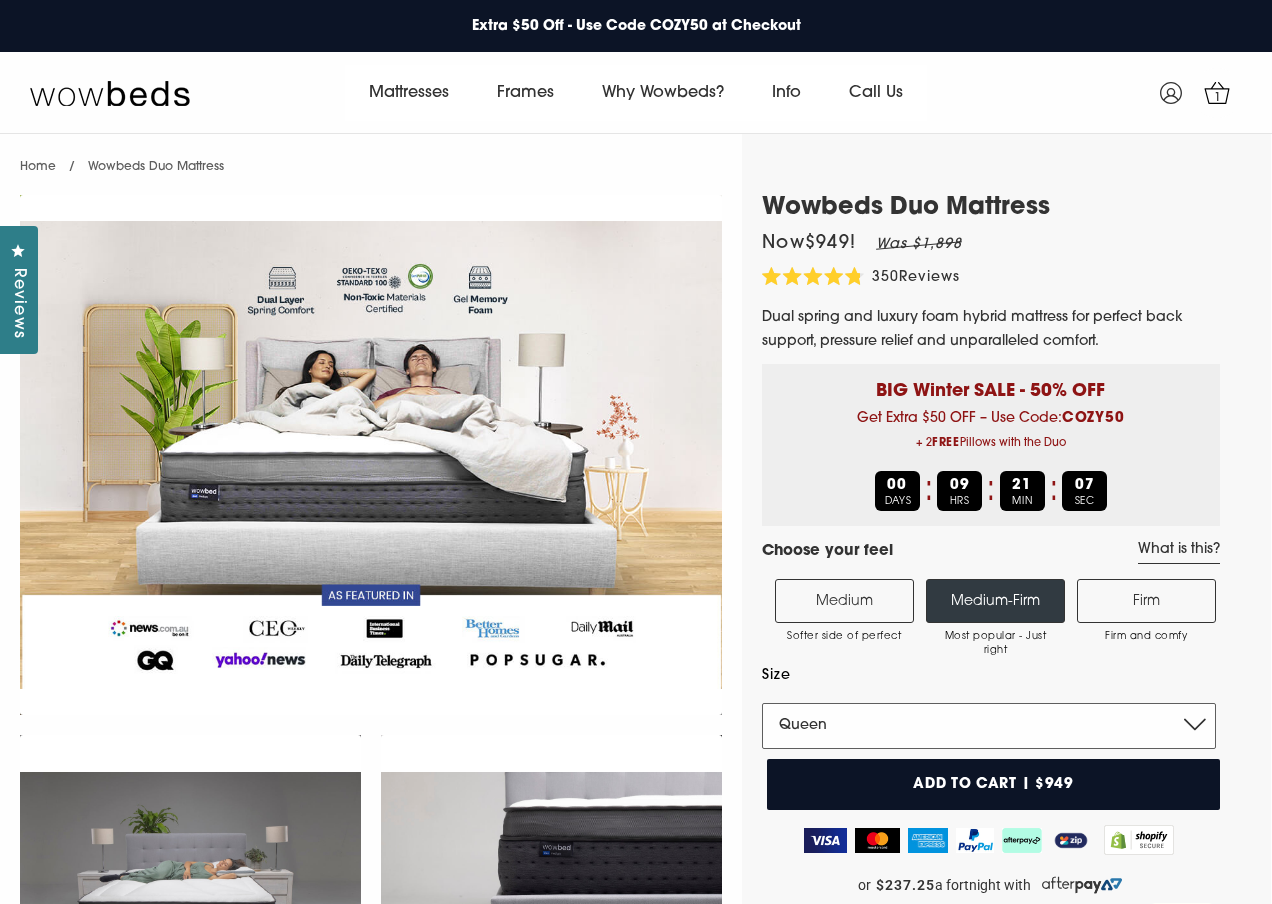 select on "Double" 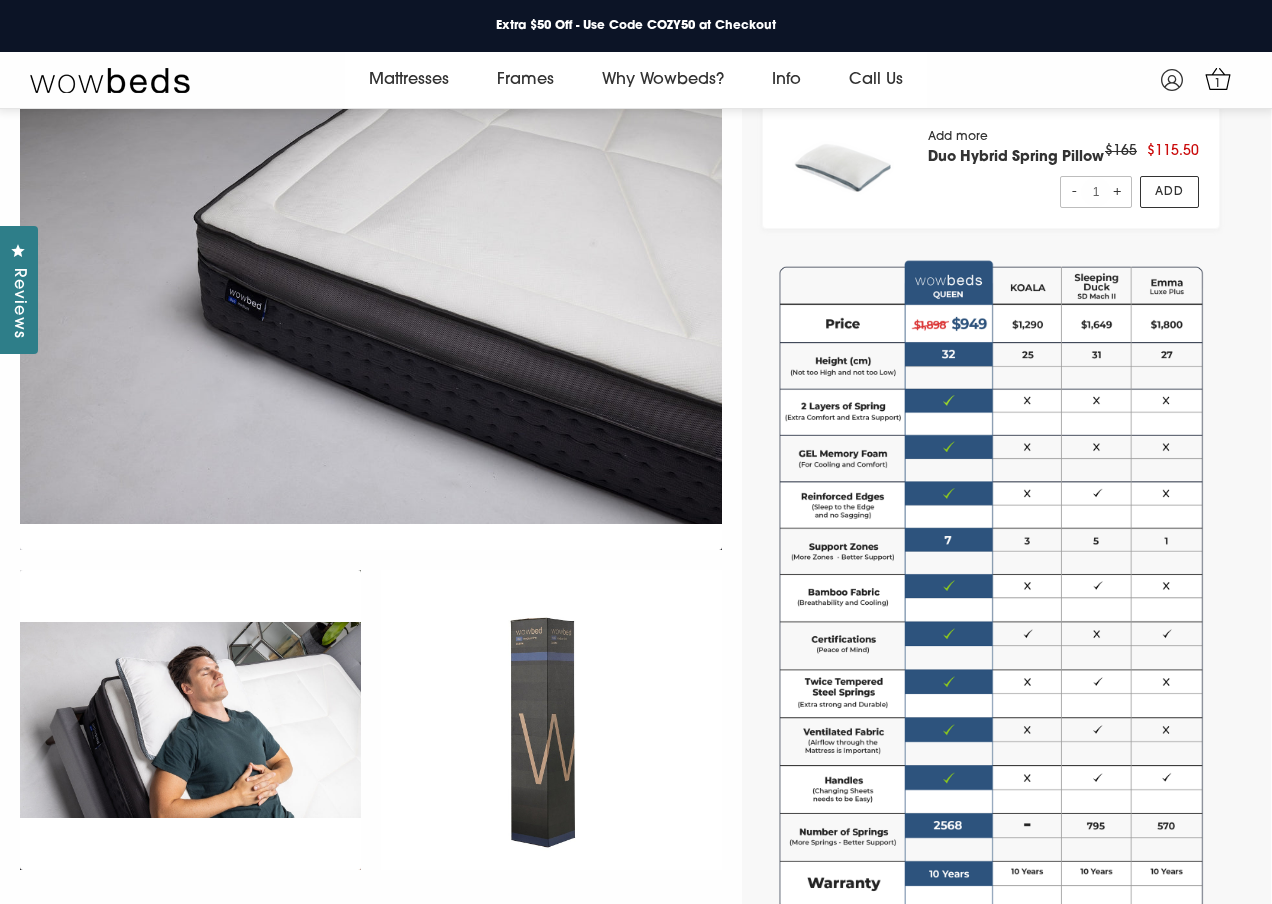 scroll, scrollTop: 998, scrollLeft: 0, axis: vertical 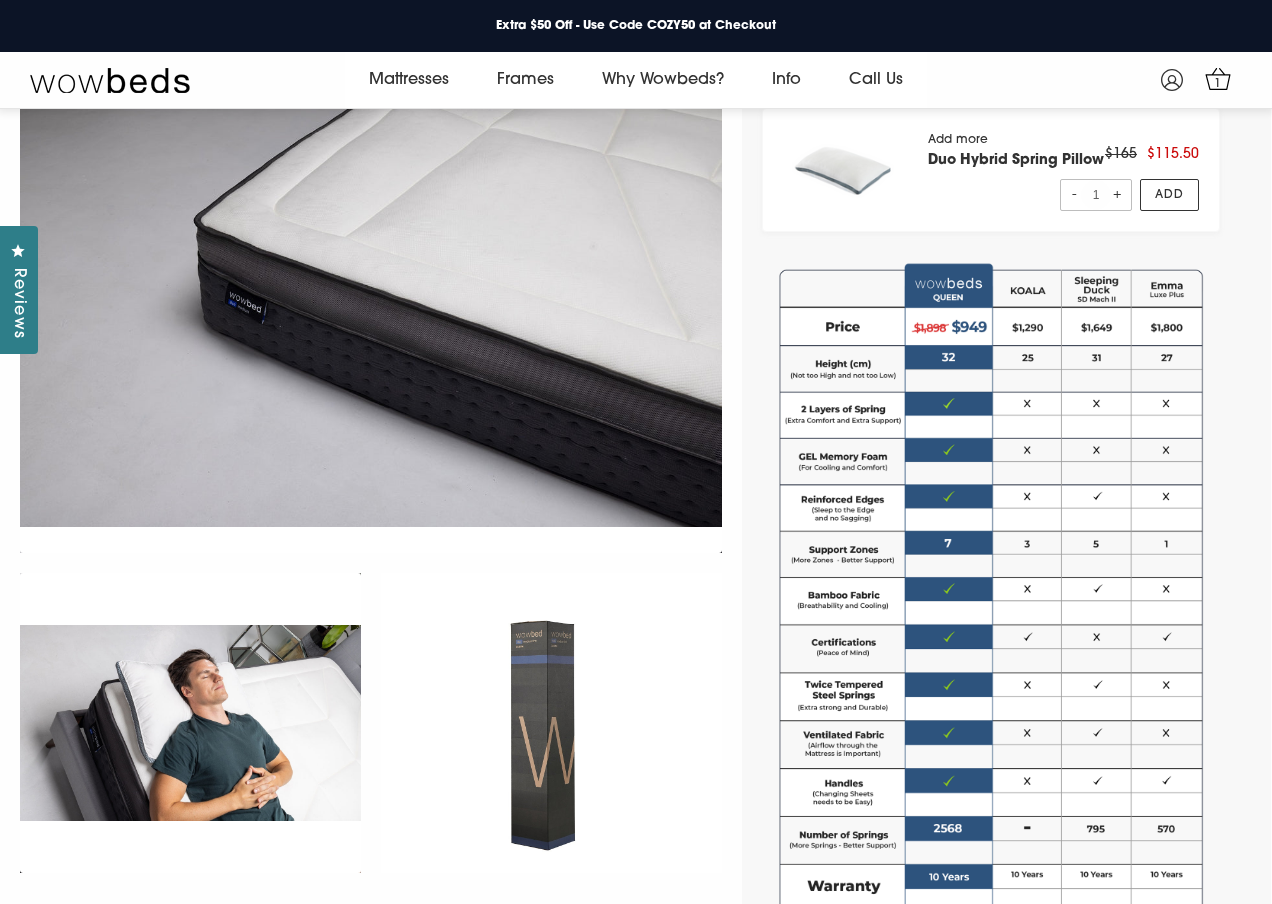 click at bounding box center [371, -567] 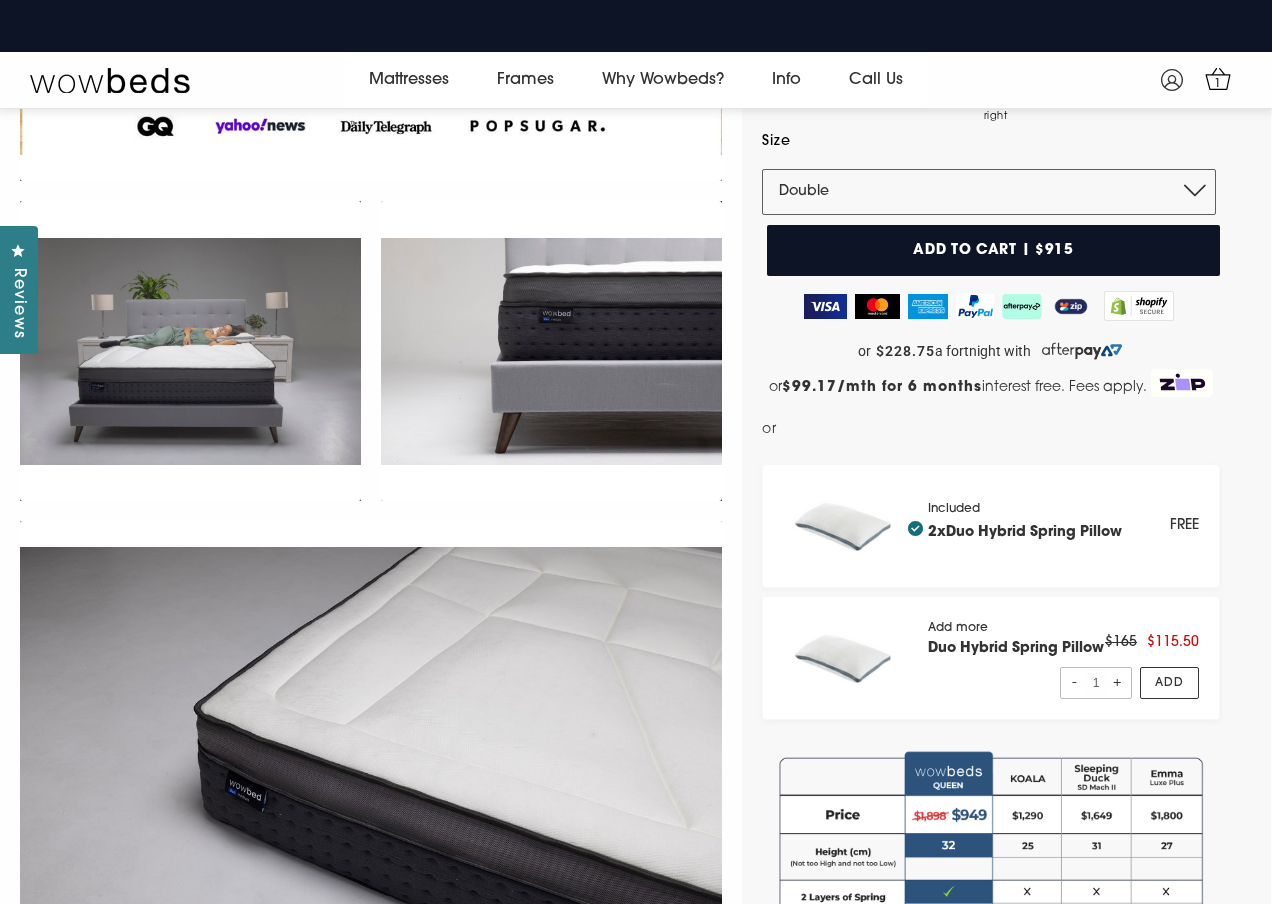 scroll, scrollTop: 408, scrollLeft: 0, axis: vertical 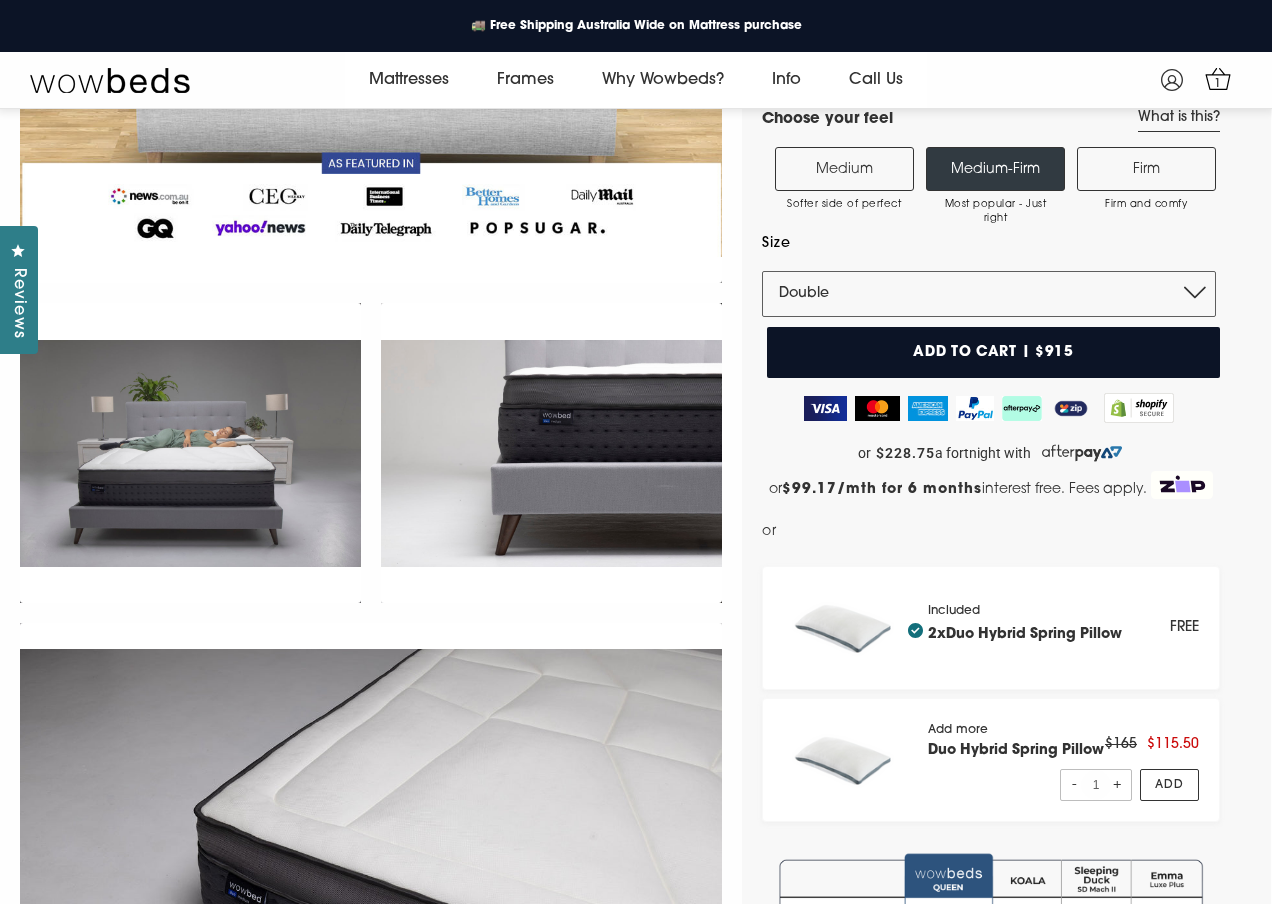 click at bounding box center [371, 23] 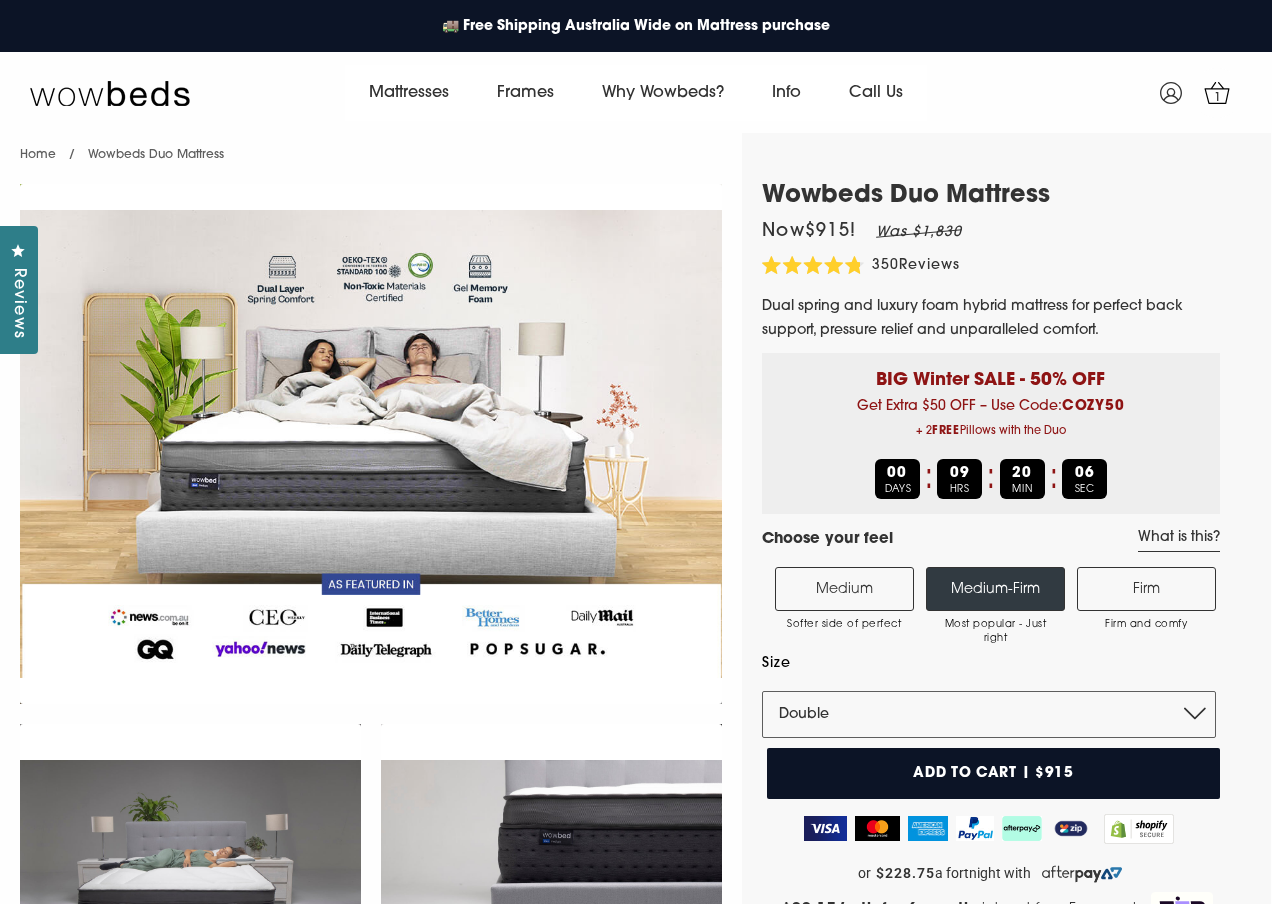 scroll, scrollTop: 0, scrollLeft: 0, axis: both 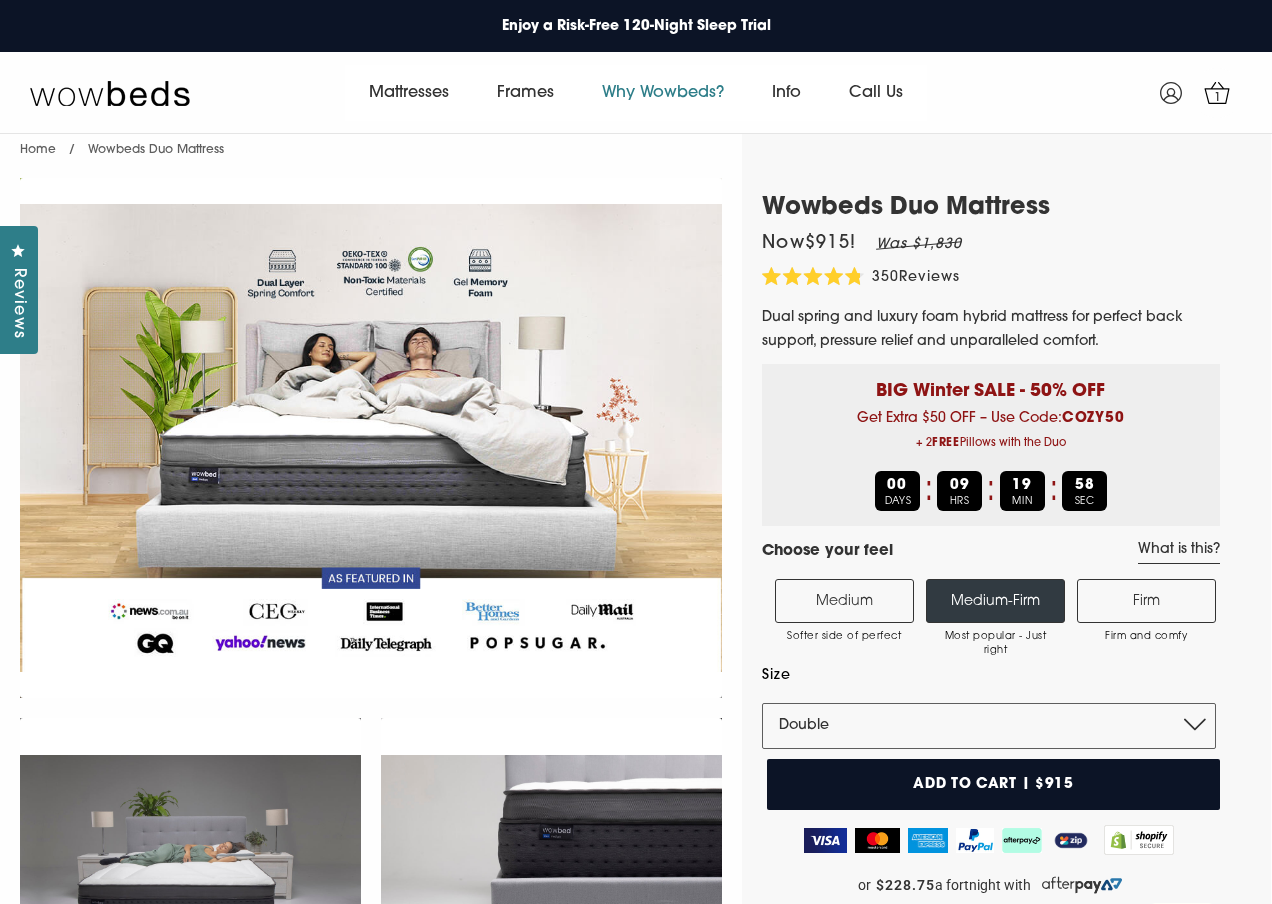 click on "Why Wowbeds?" at bounding box center [663, 93] 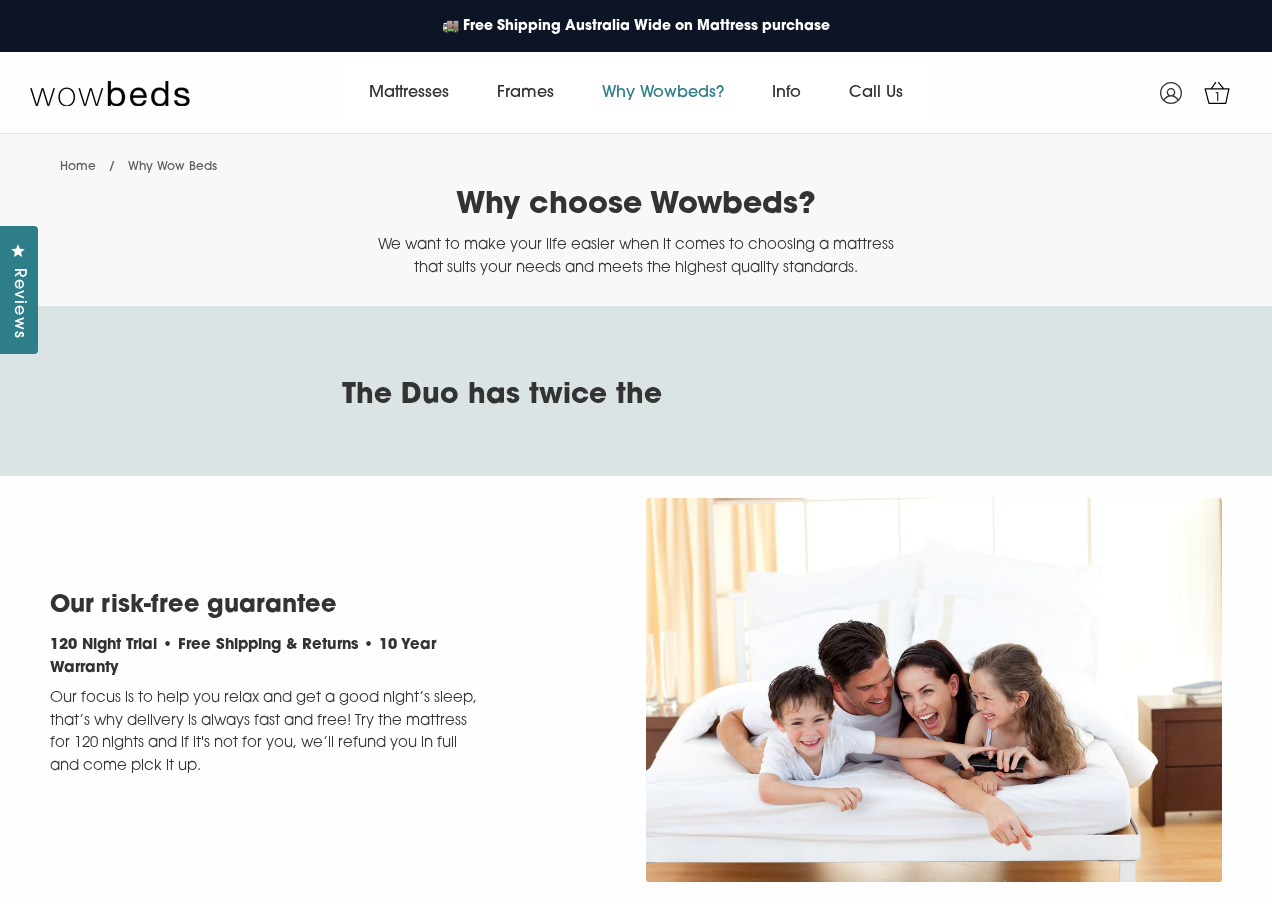 scroll, scrollTop: 0, scrollLeft: 0, axis: both 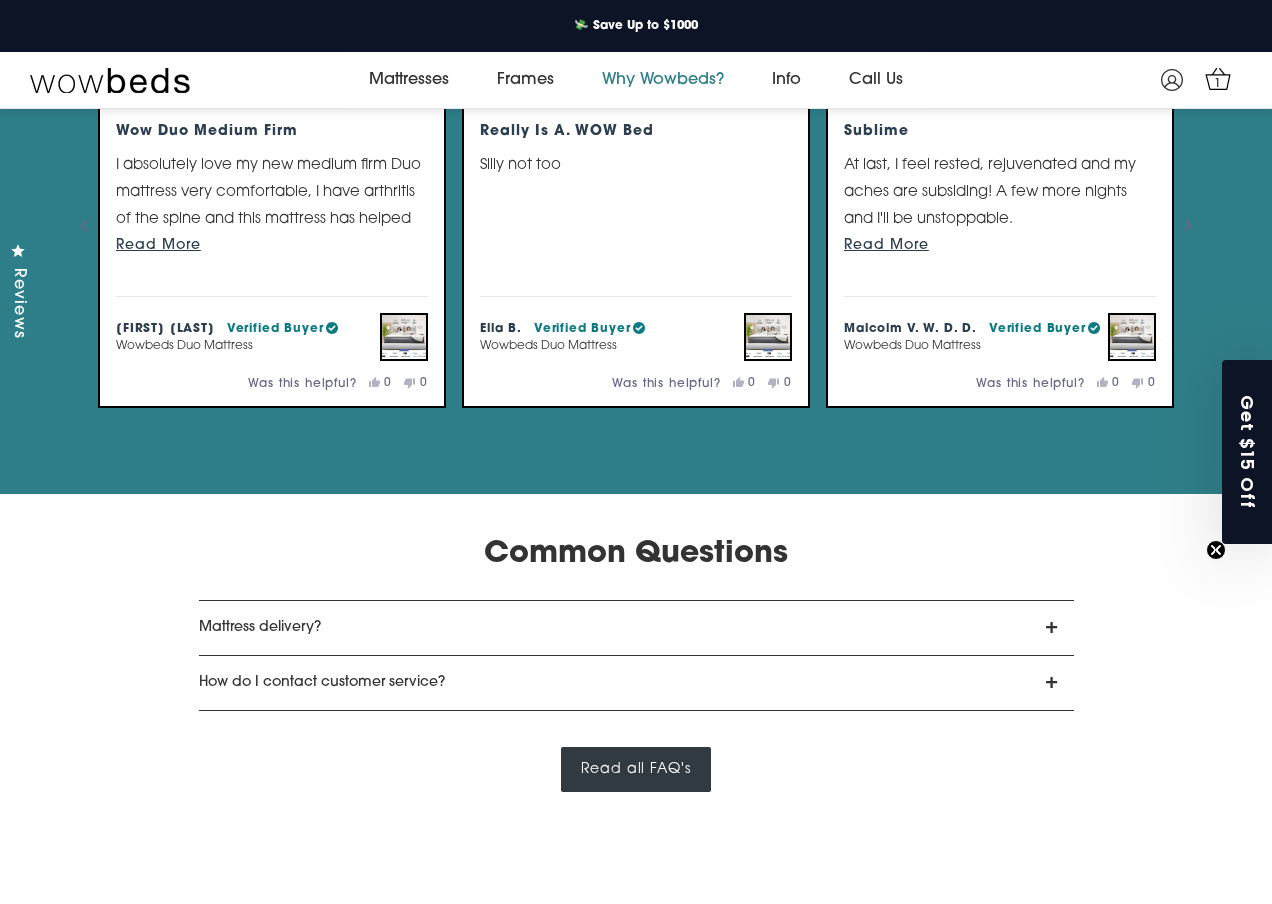 click on "Mattress delivery?" at bounding box center [636, 628] 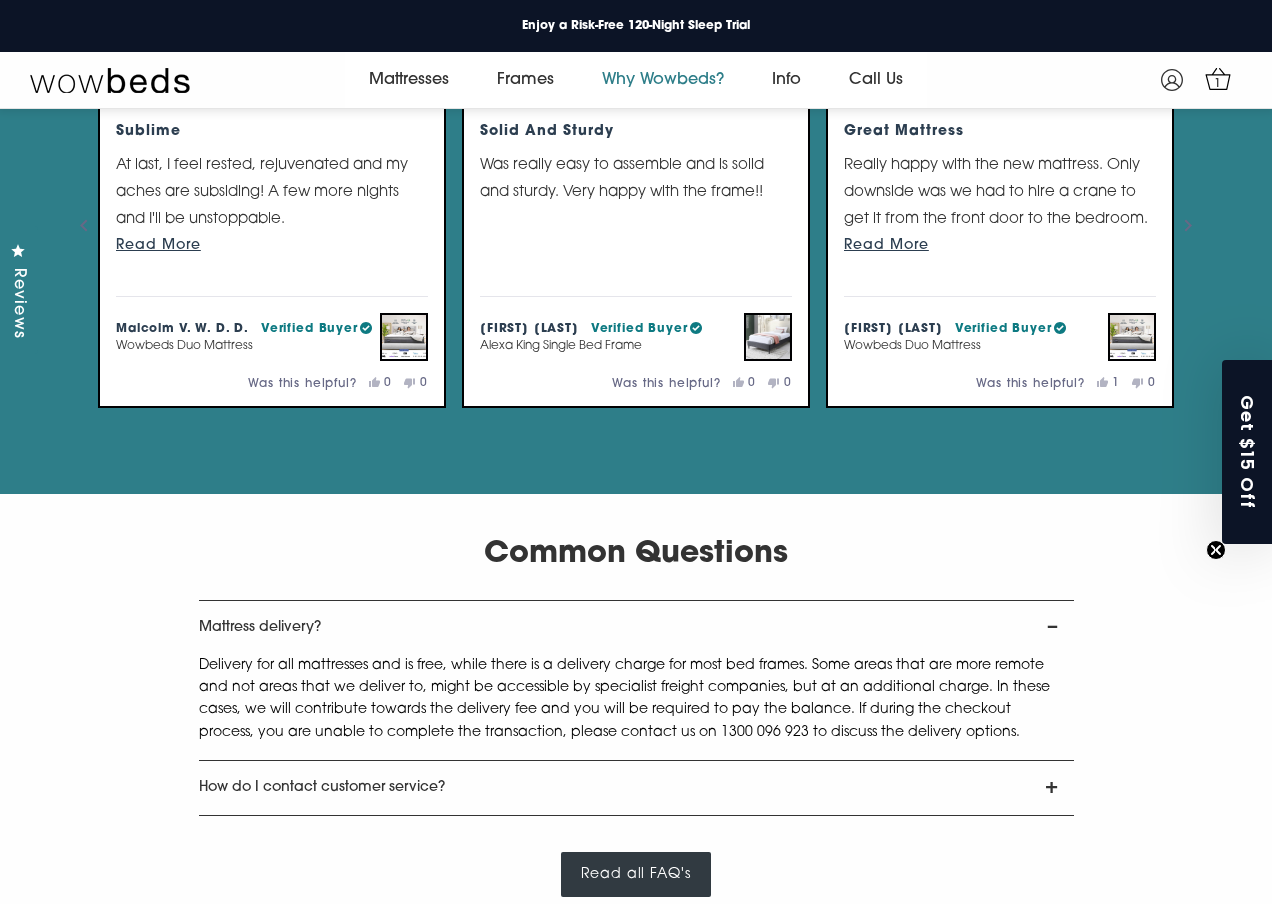 click on "How do I contact customer service?" at bounding box center (636, 788) 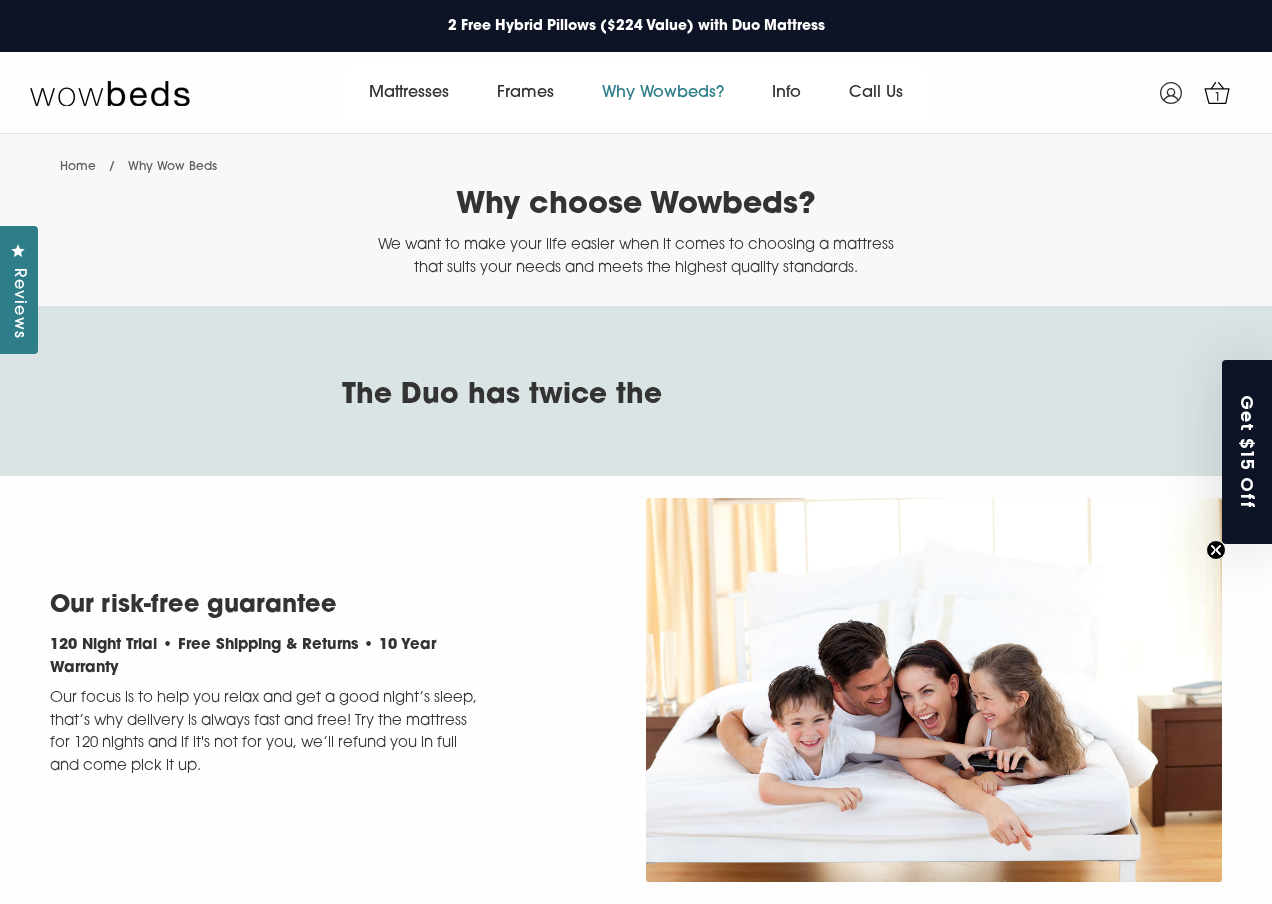 scroll, scrollTop: 0, scrollLeft: 0, axis: both 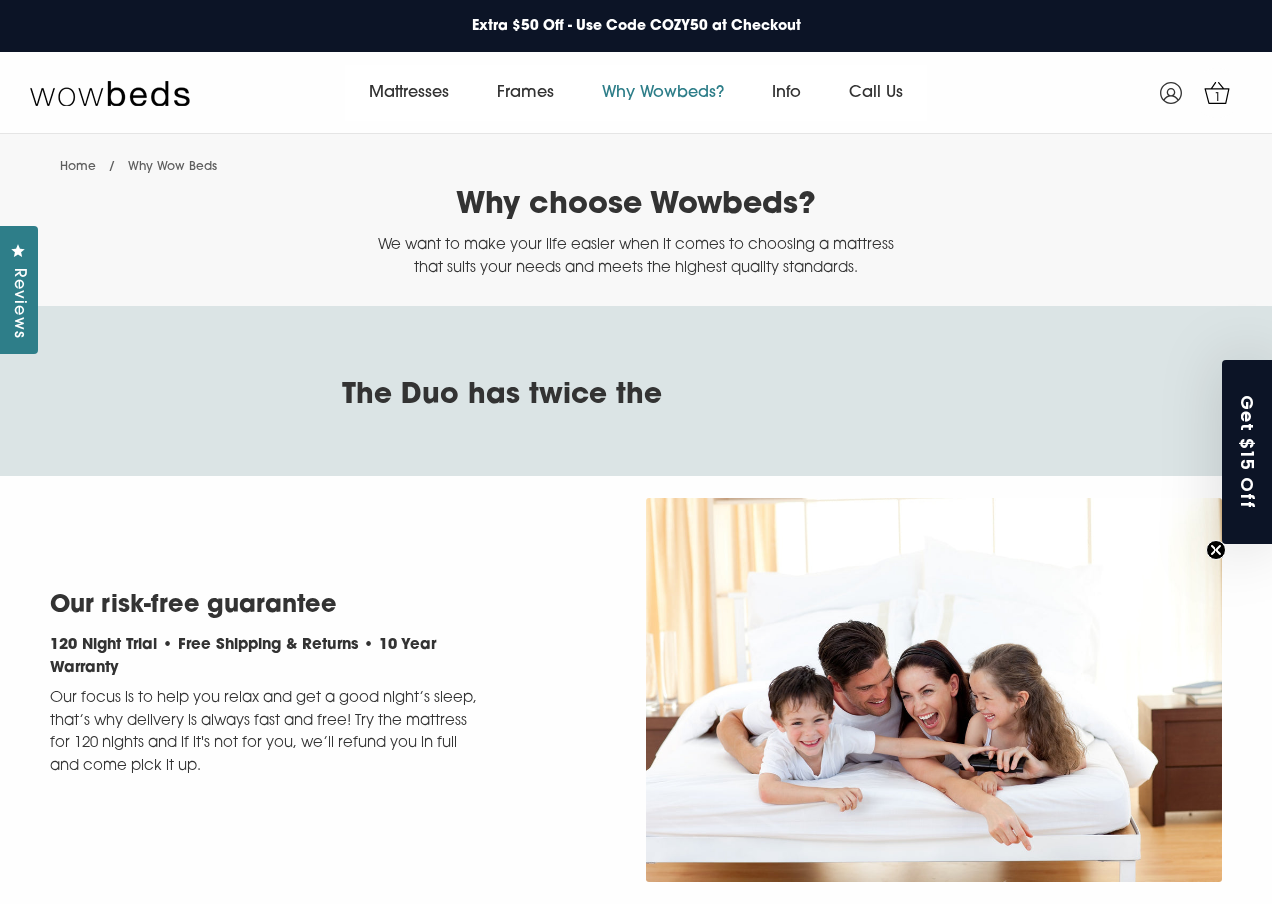 click on "The Duo has twice the" at bounding box center (502, 388) 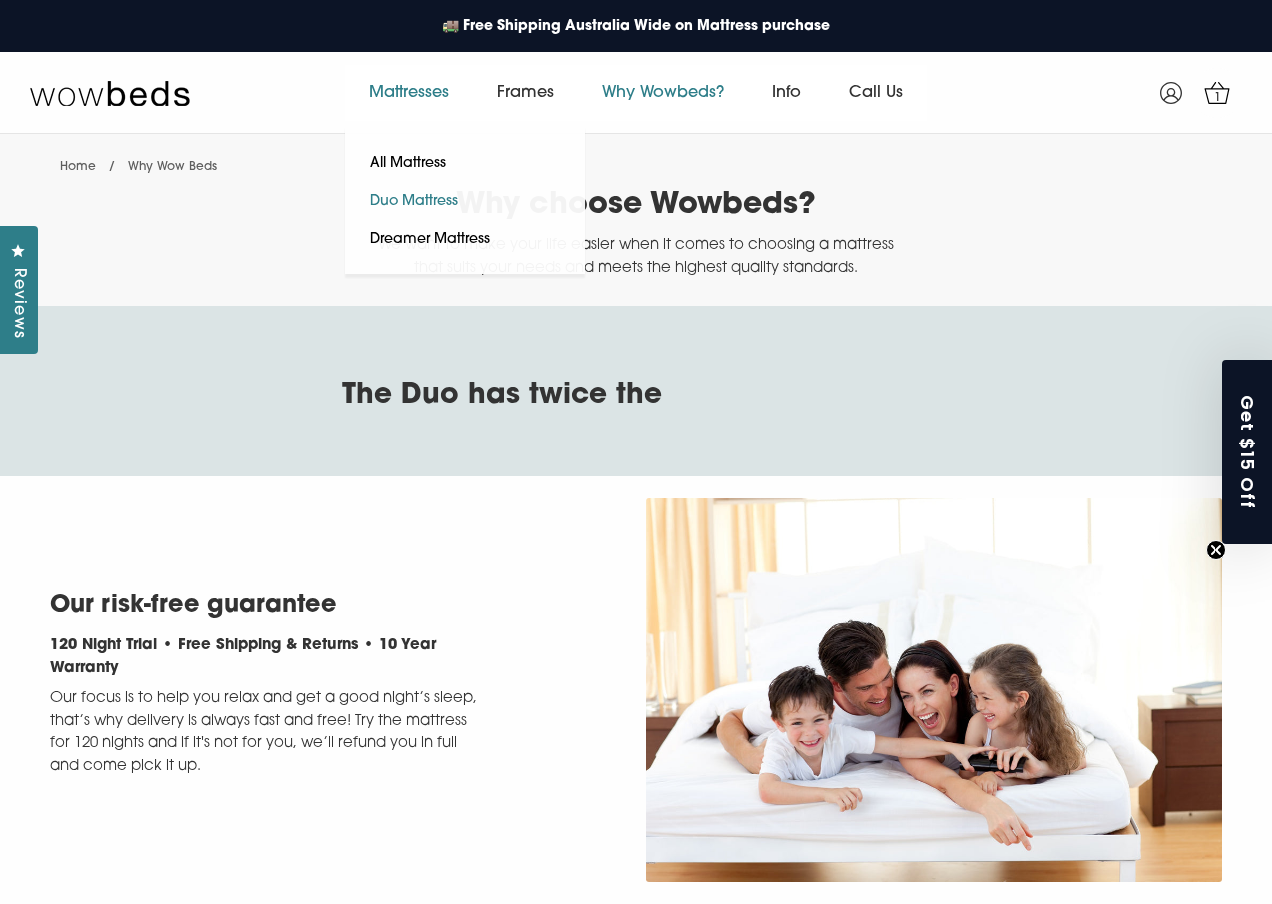 click on "Duo Mattress" at bounding box center (414, 202) 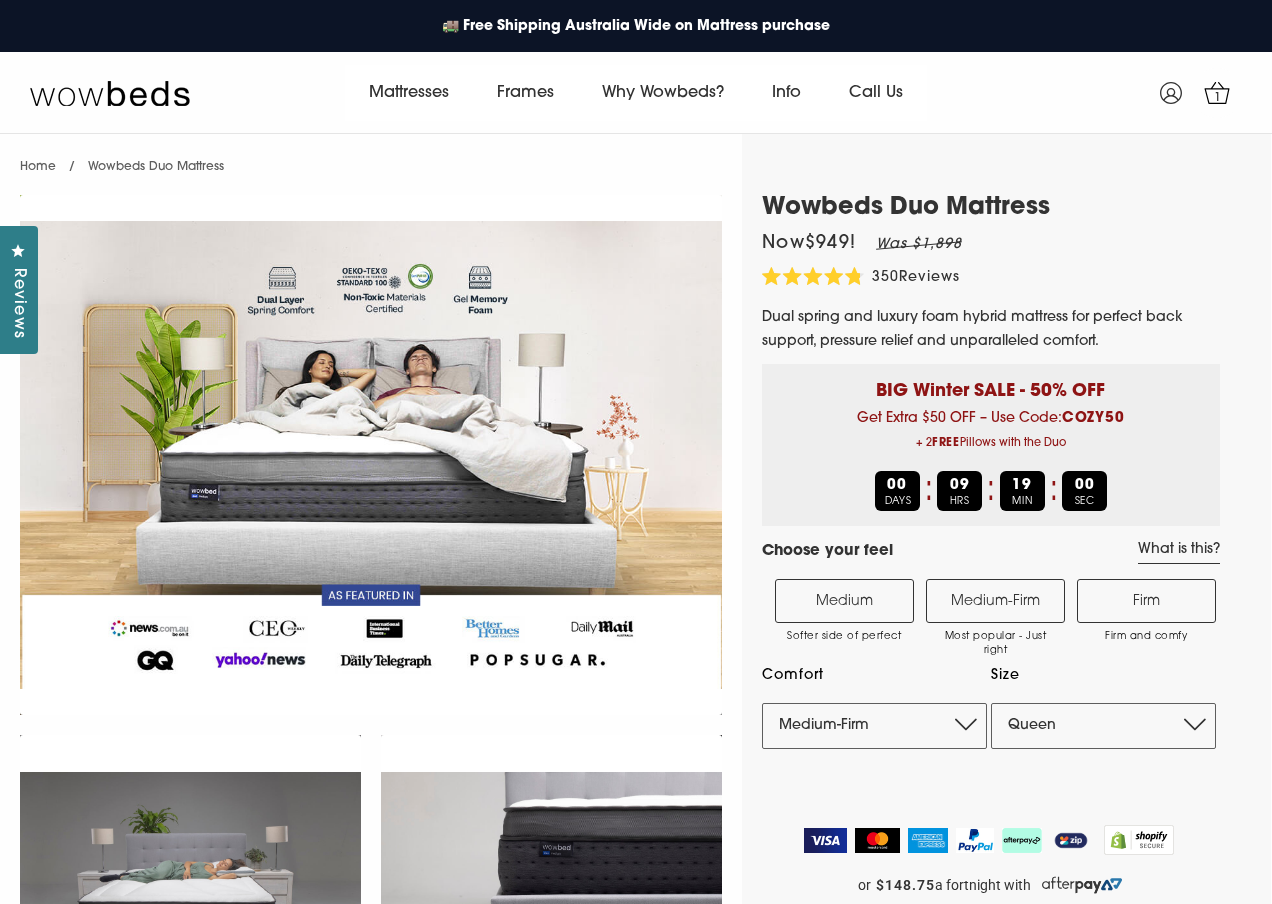 select on "Medium-Firm" 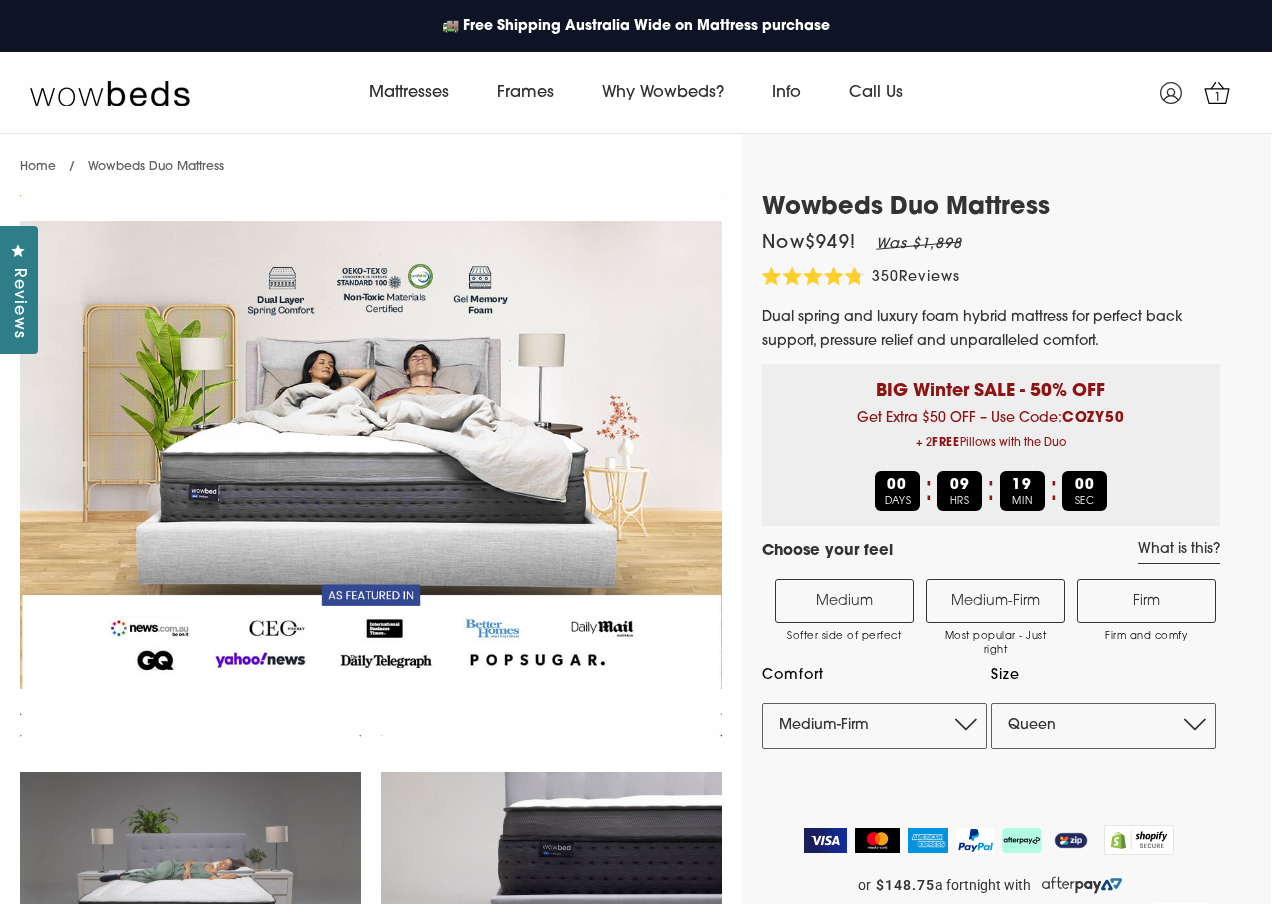 scroll, scrollTop: 0, scrollLeft: 0, axis: both 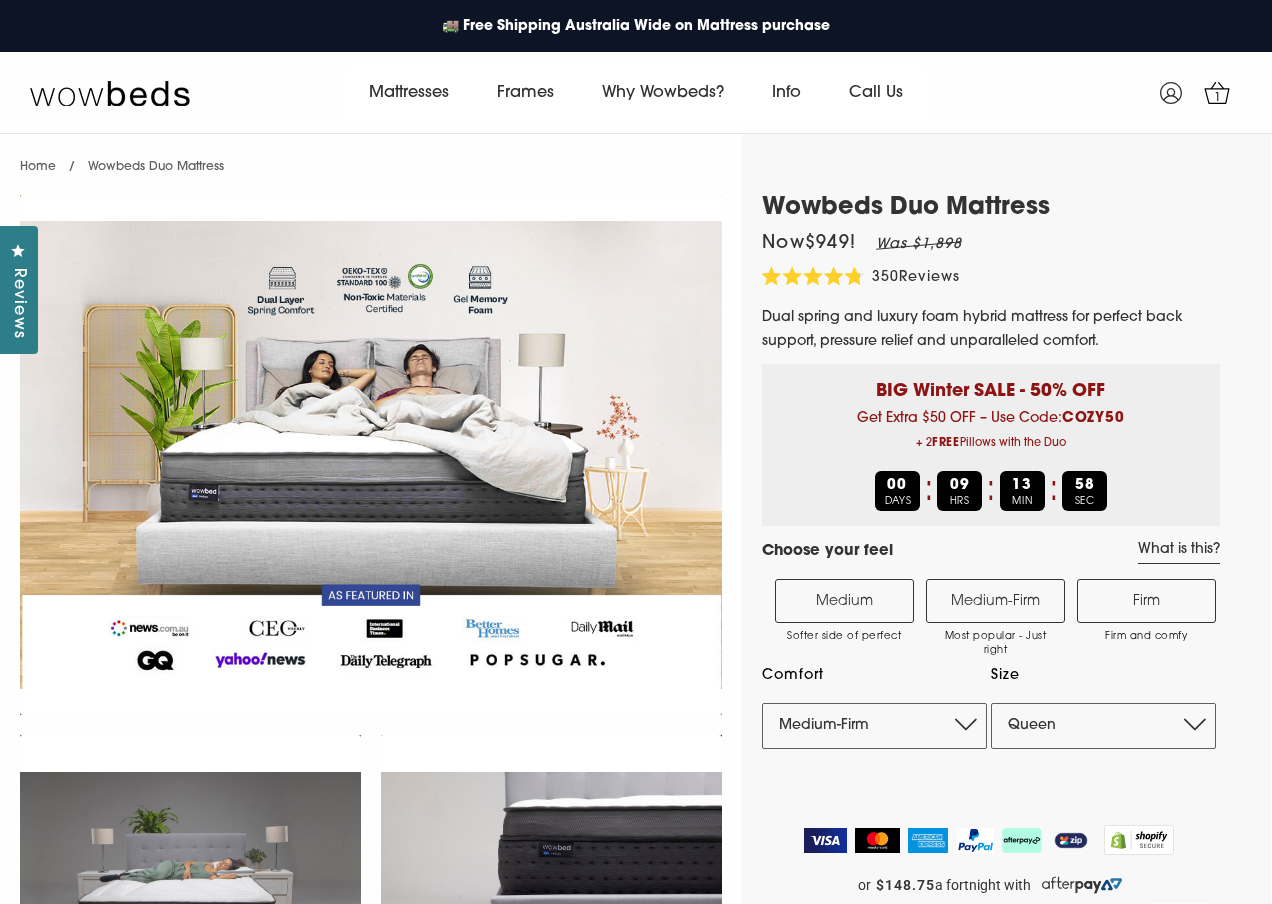 select on "Medium-Firm" 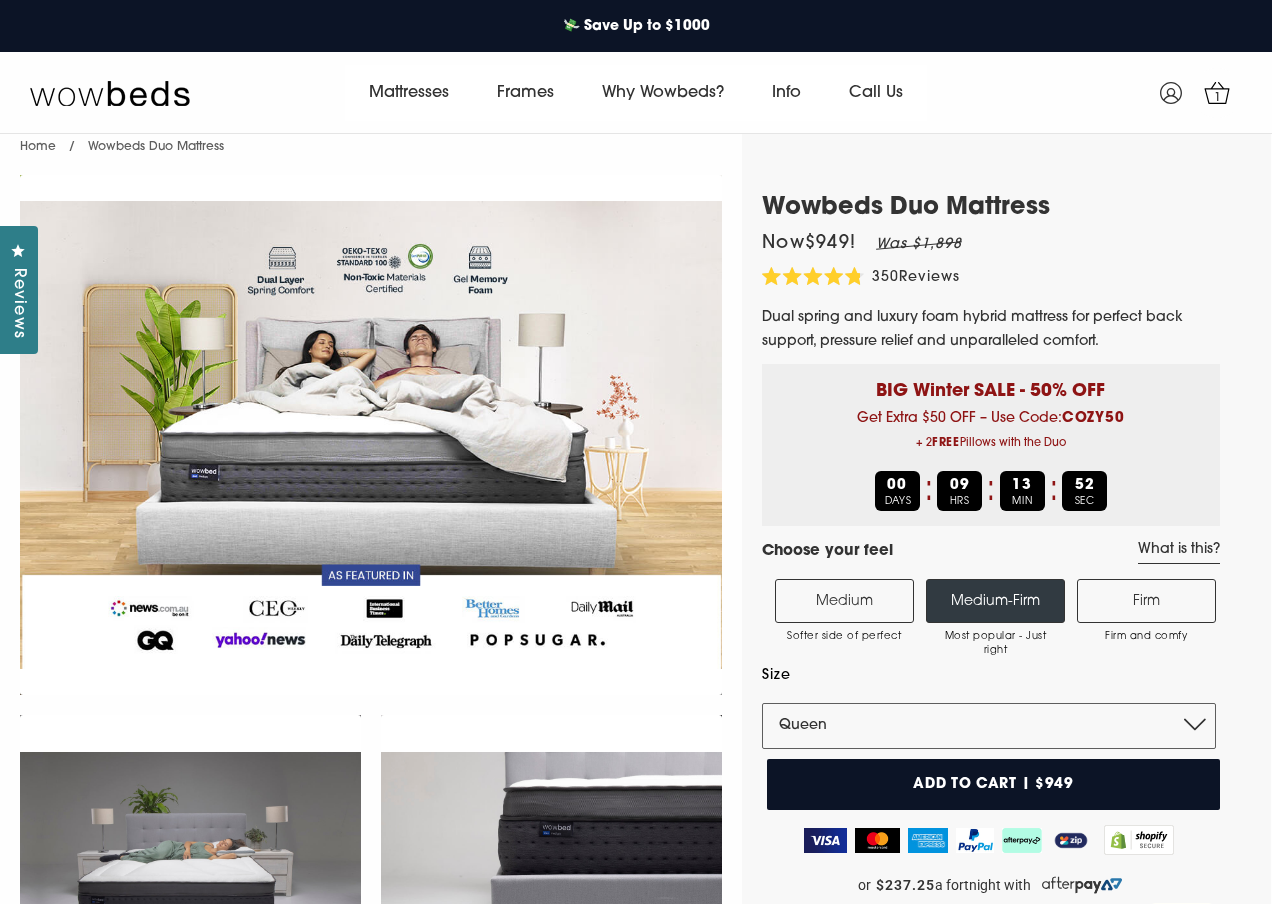 scroll, scrollTop: 21, scrollLeft: 0, axis: vertical 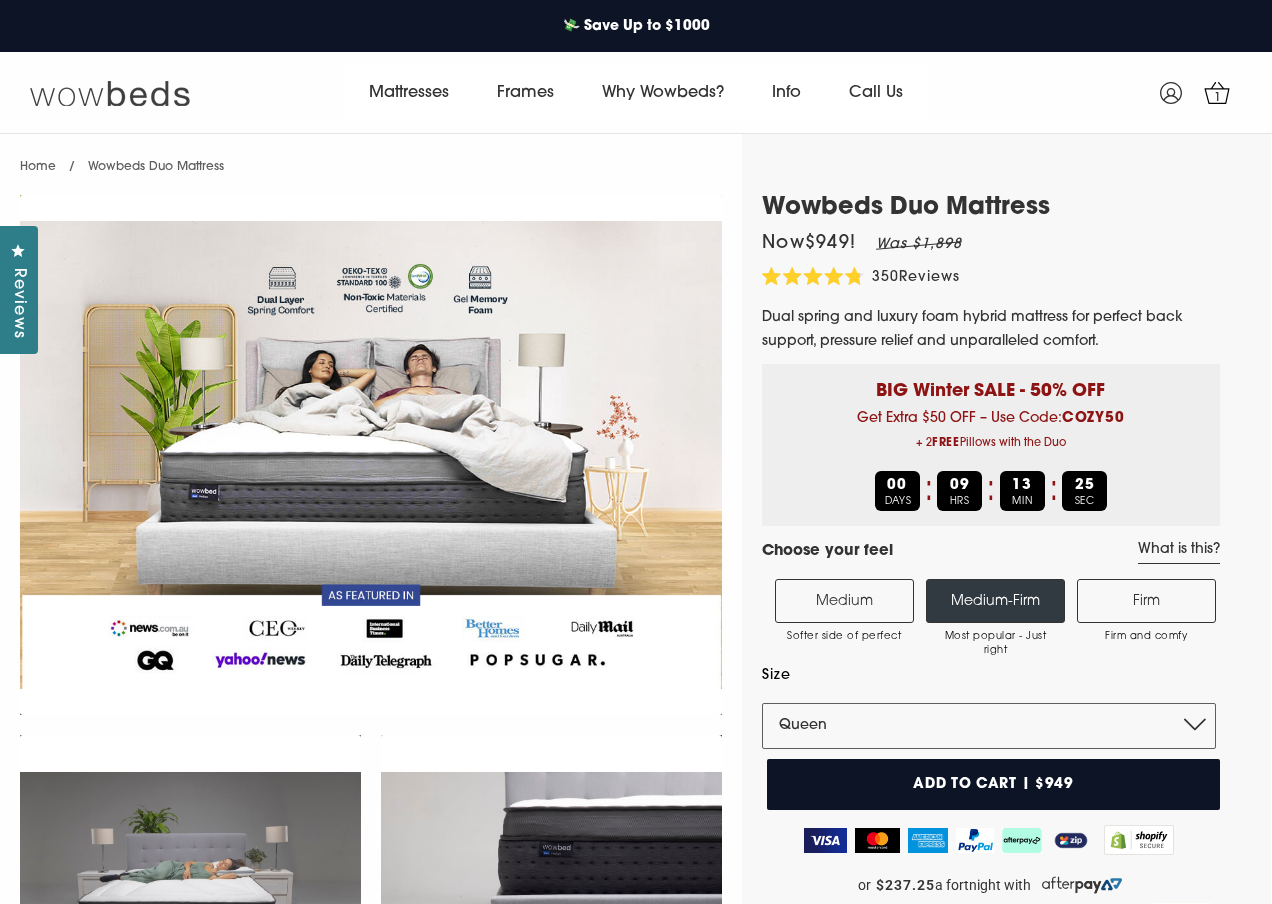click at bounding box center (110, 93) 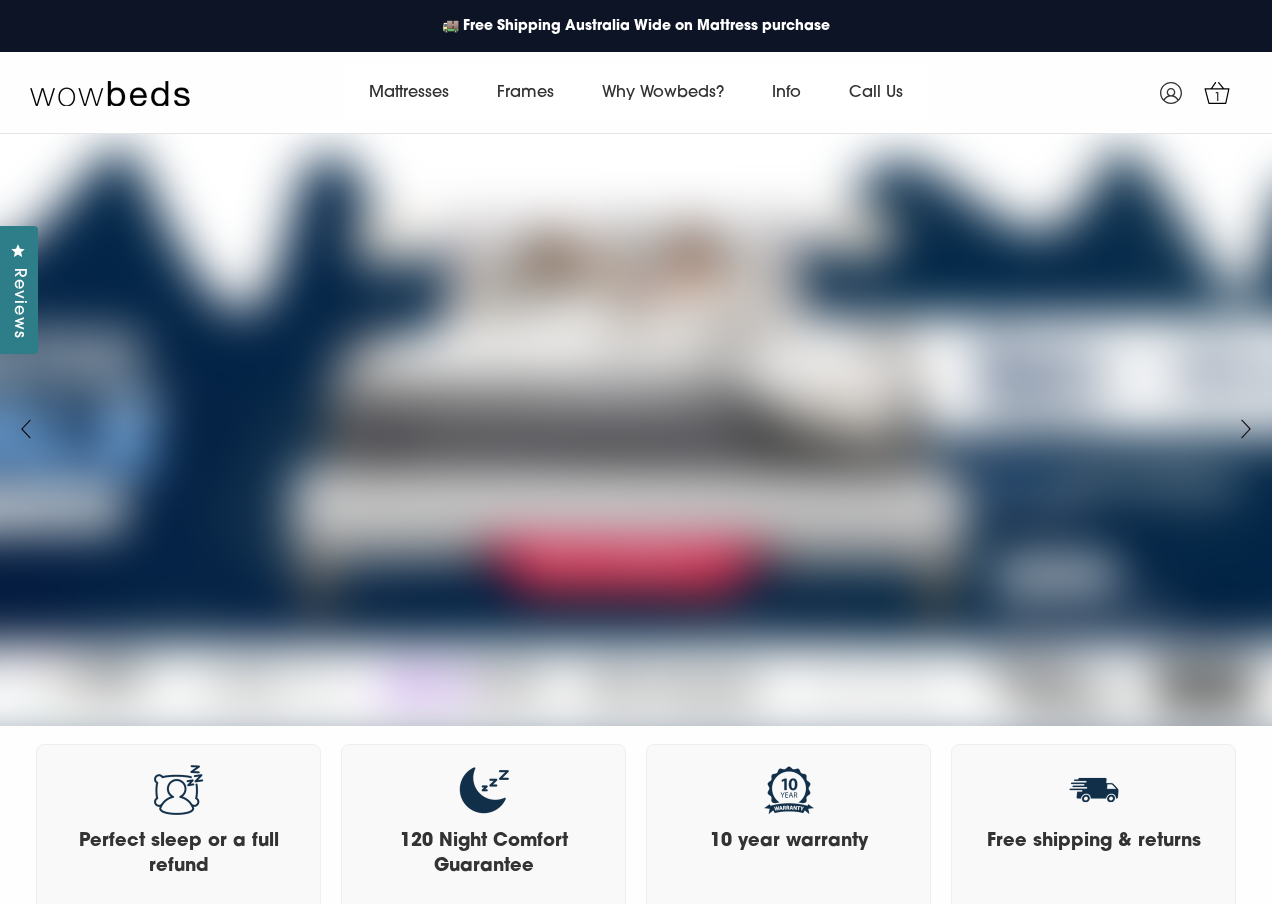 scroll, scrollTop: 0, scrollLeft: 0, axis: both 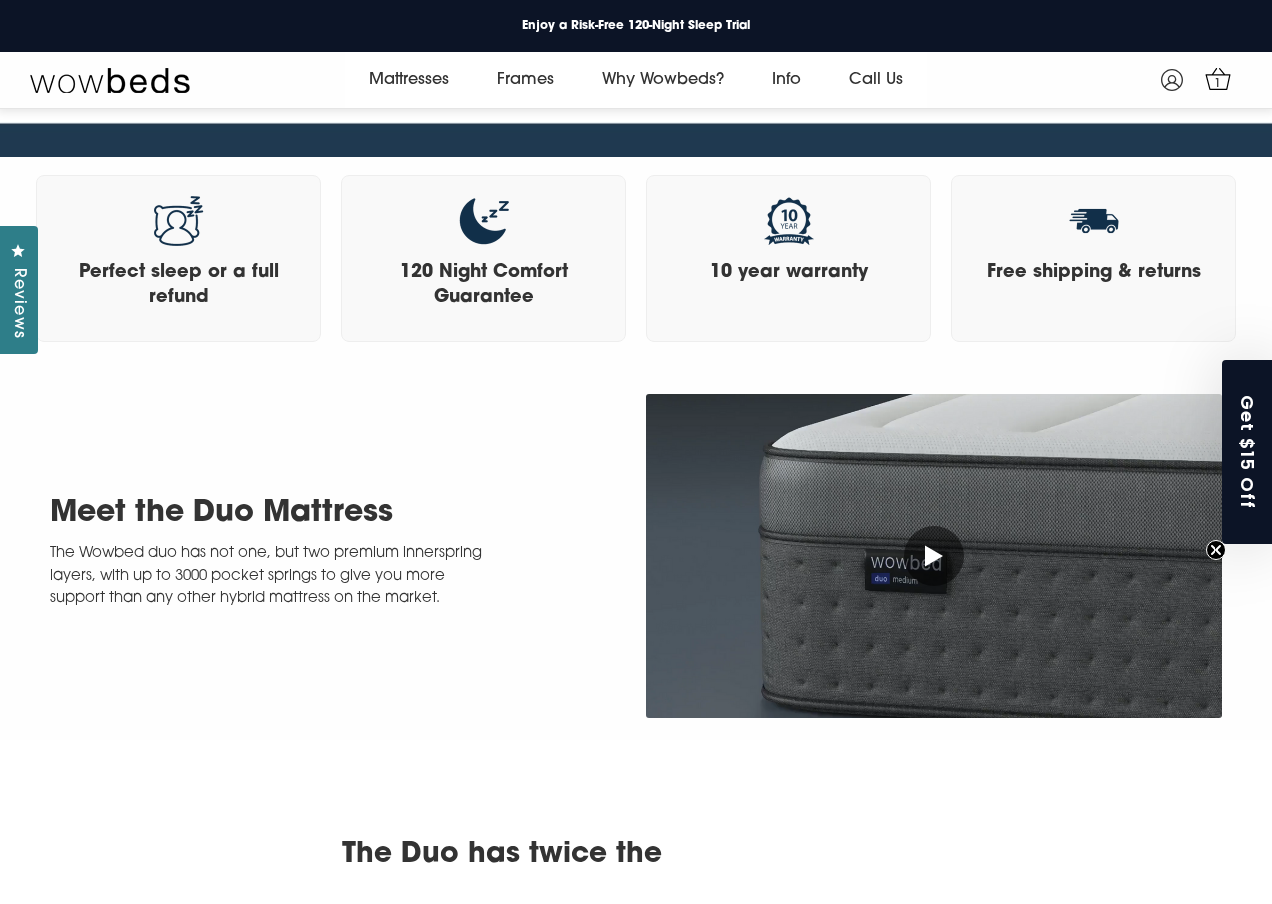 click 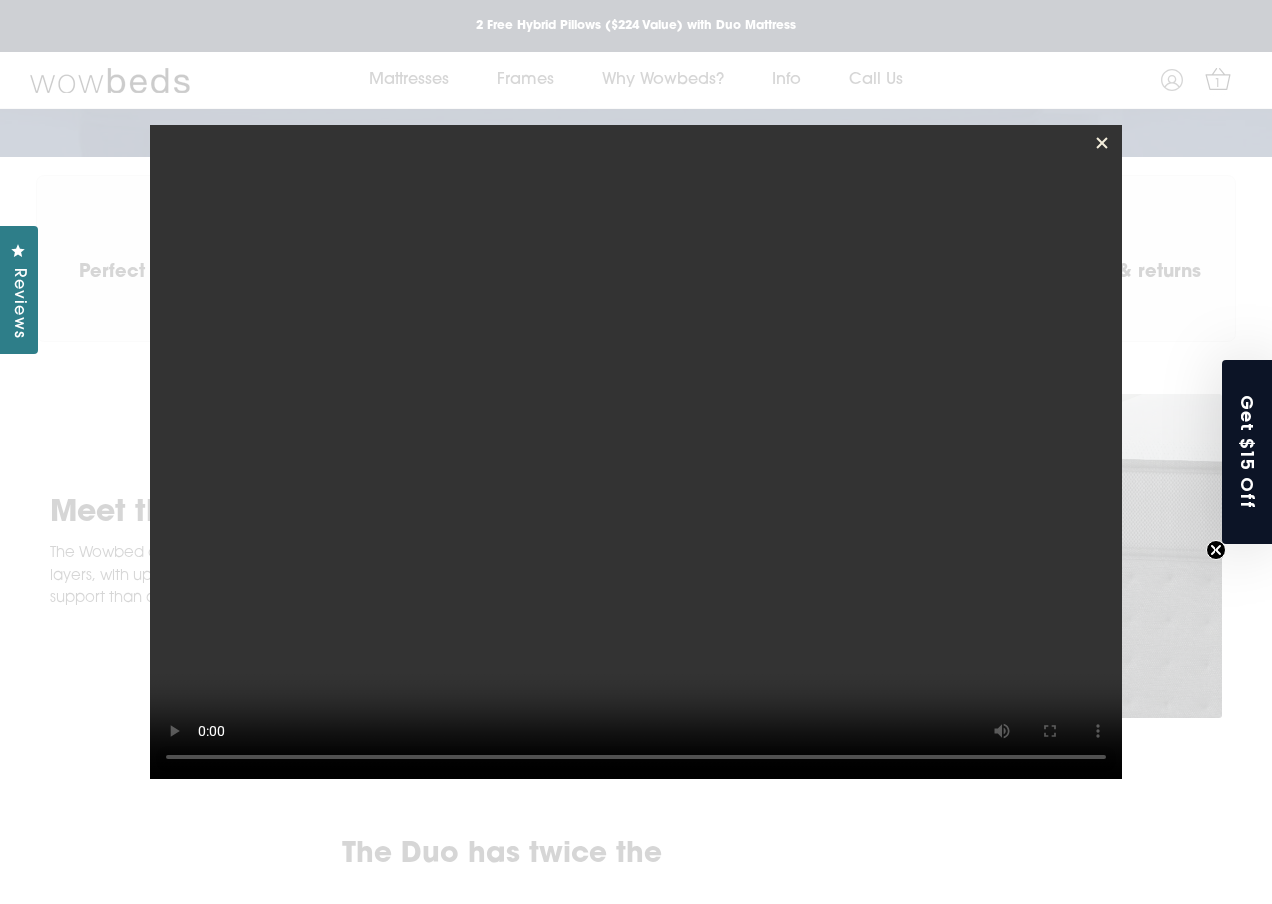 click 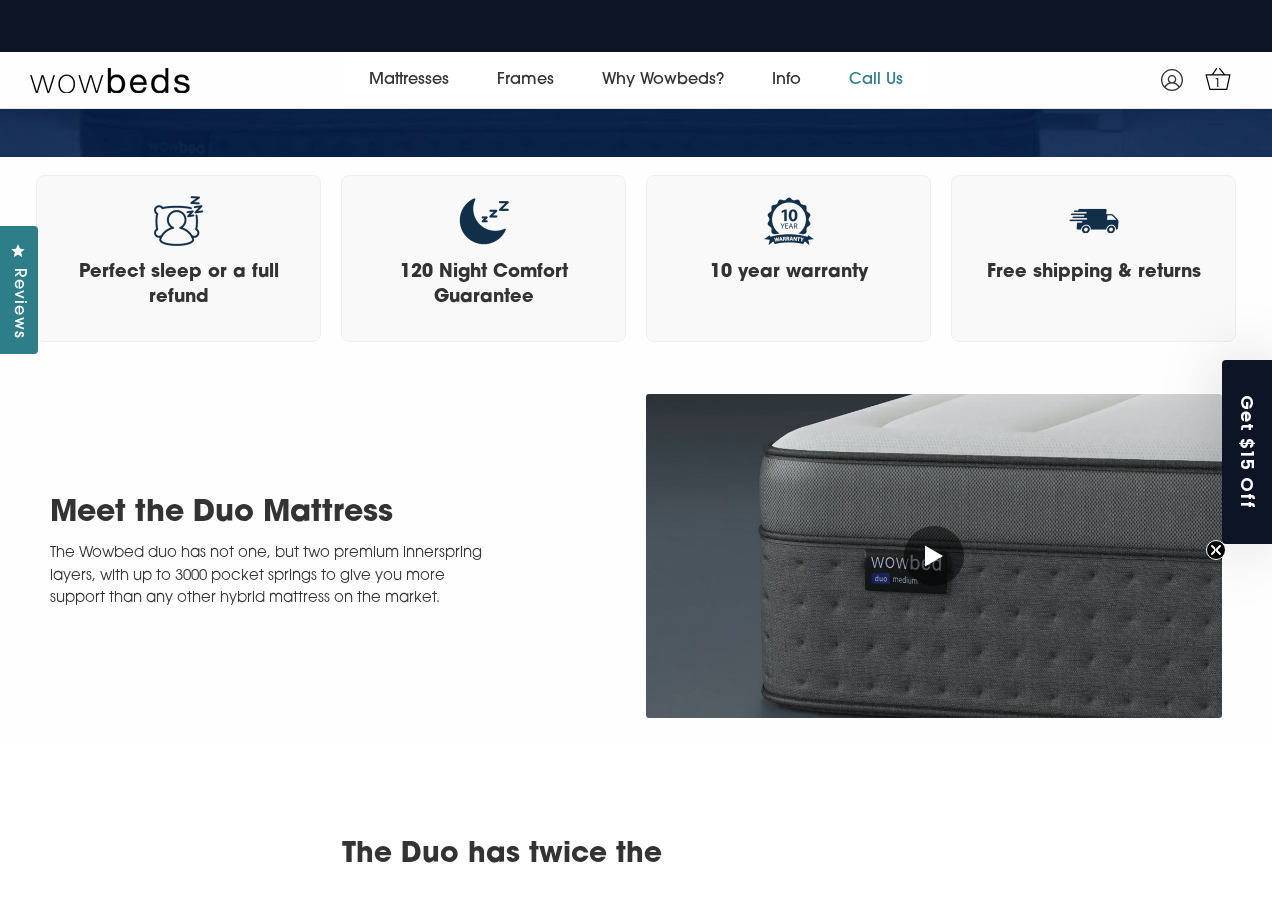 click on "Call Us" at bounding box center [876, 80] 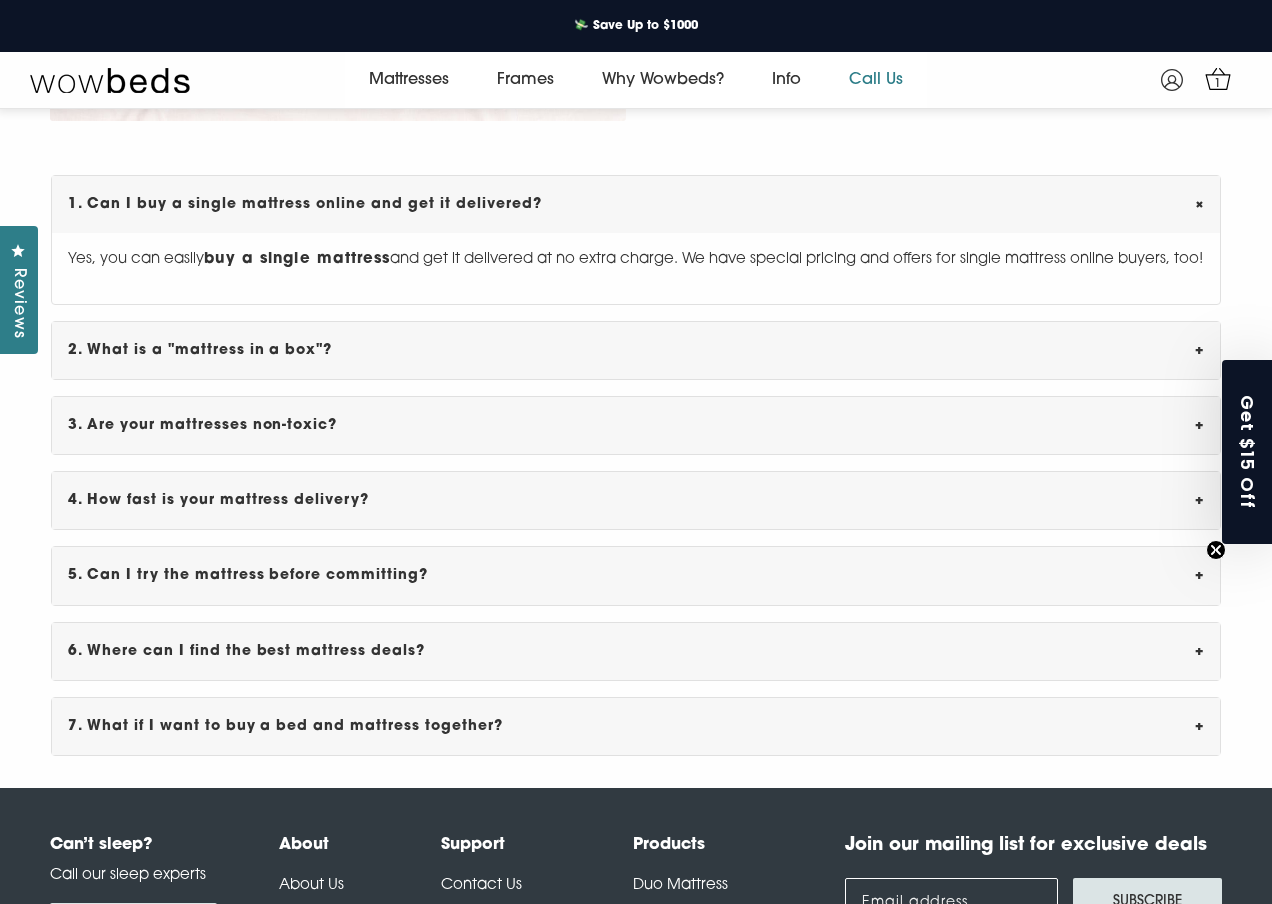 scroll, scrollTop: 5537, scrollLeft: 0, axis: vertical 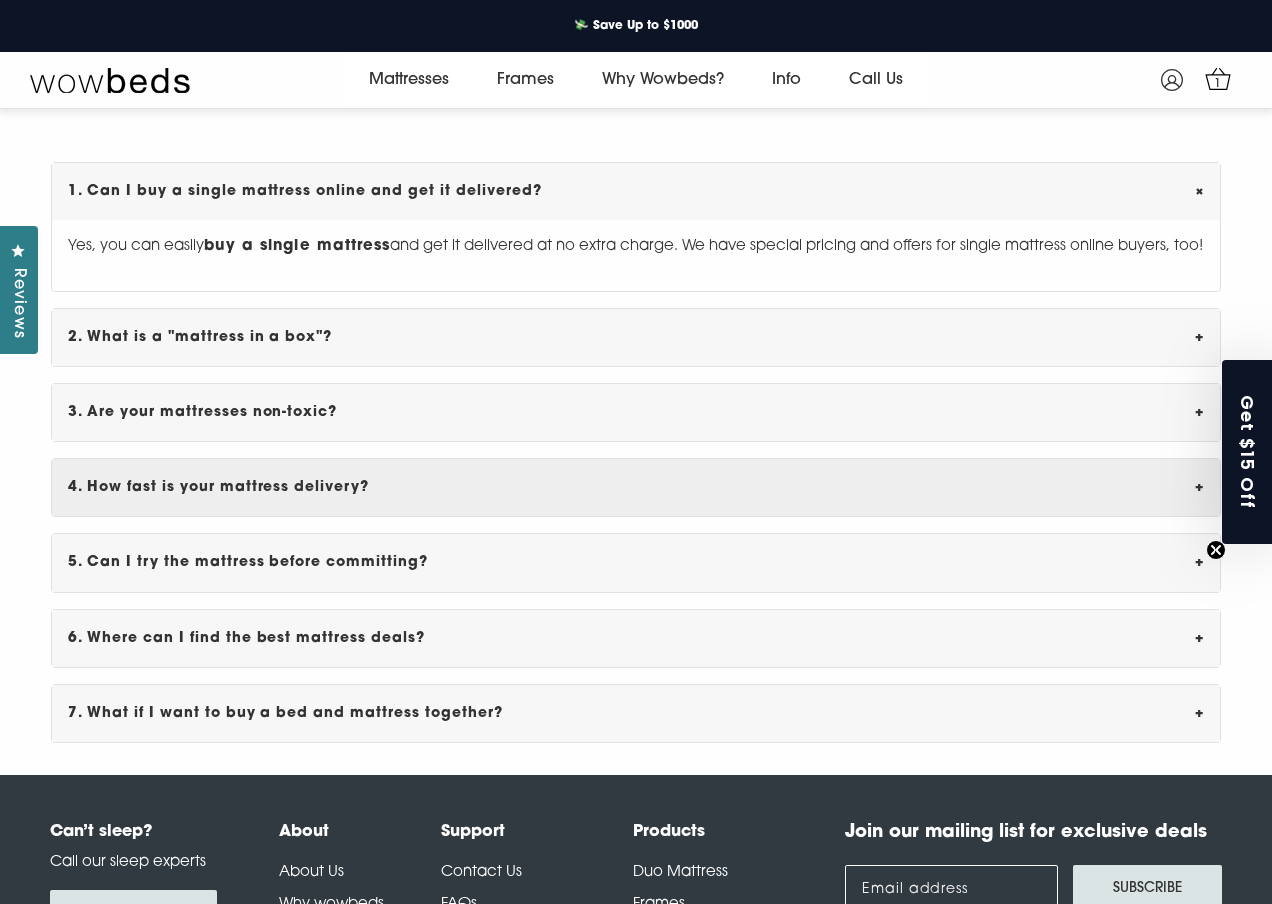 click on "4. How fast is your mattress delivery?
+" at bounding box center (636, 487) 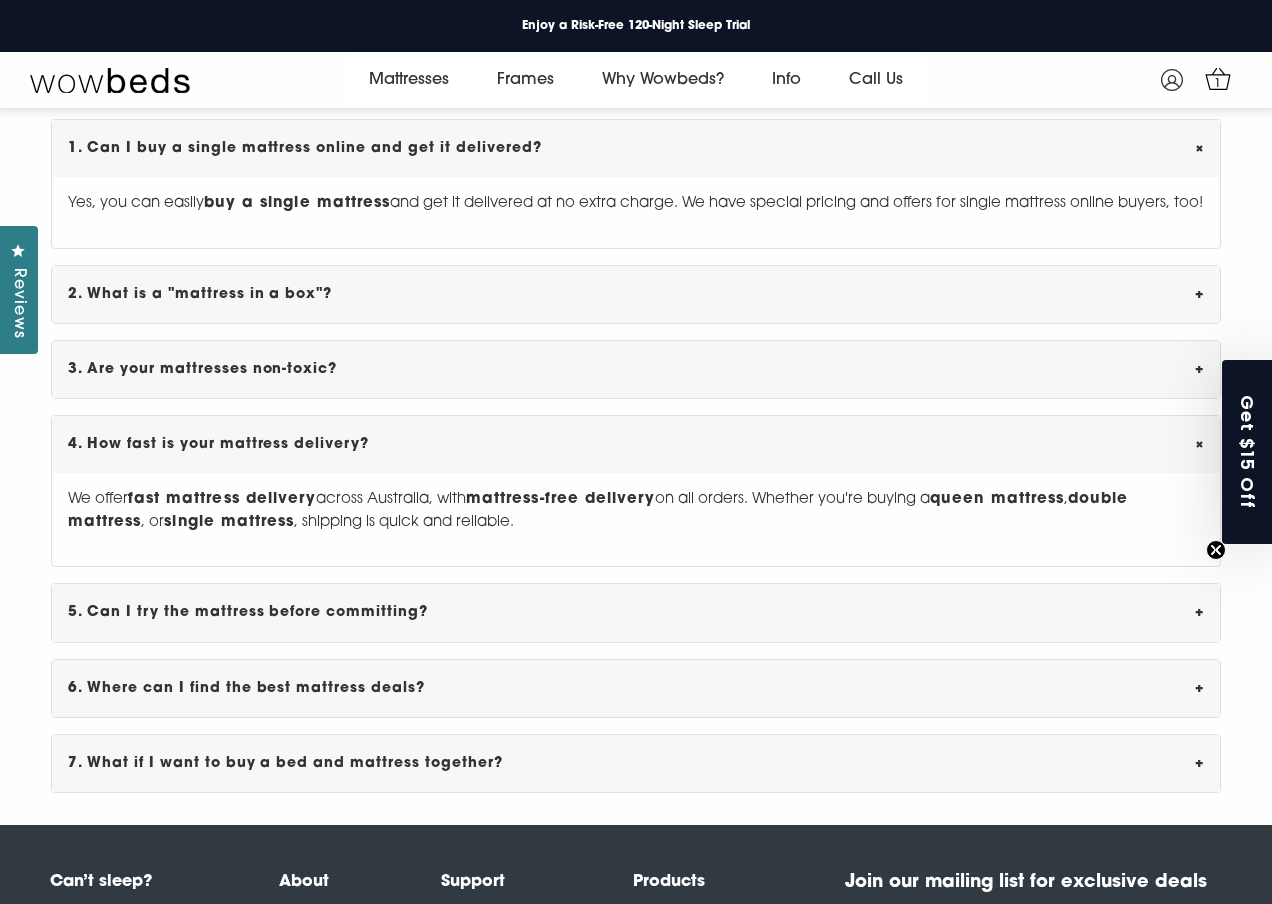scroll, scrollTop: 5584, scrollLeft: 0, axis: vertical 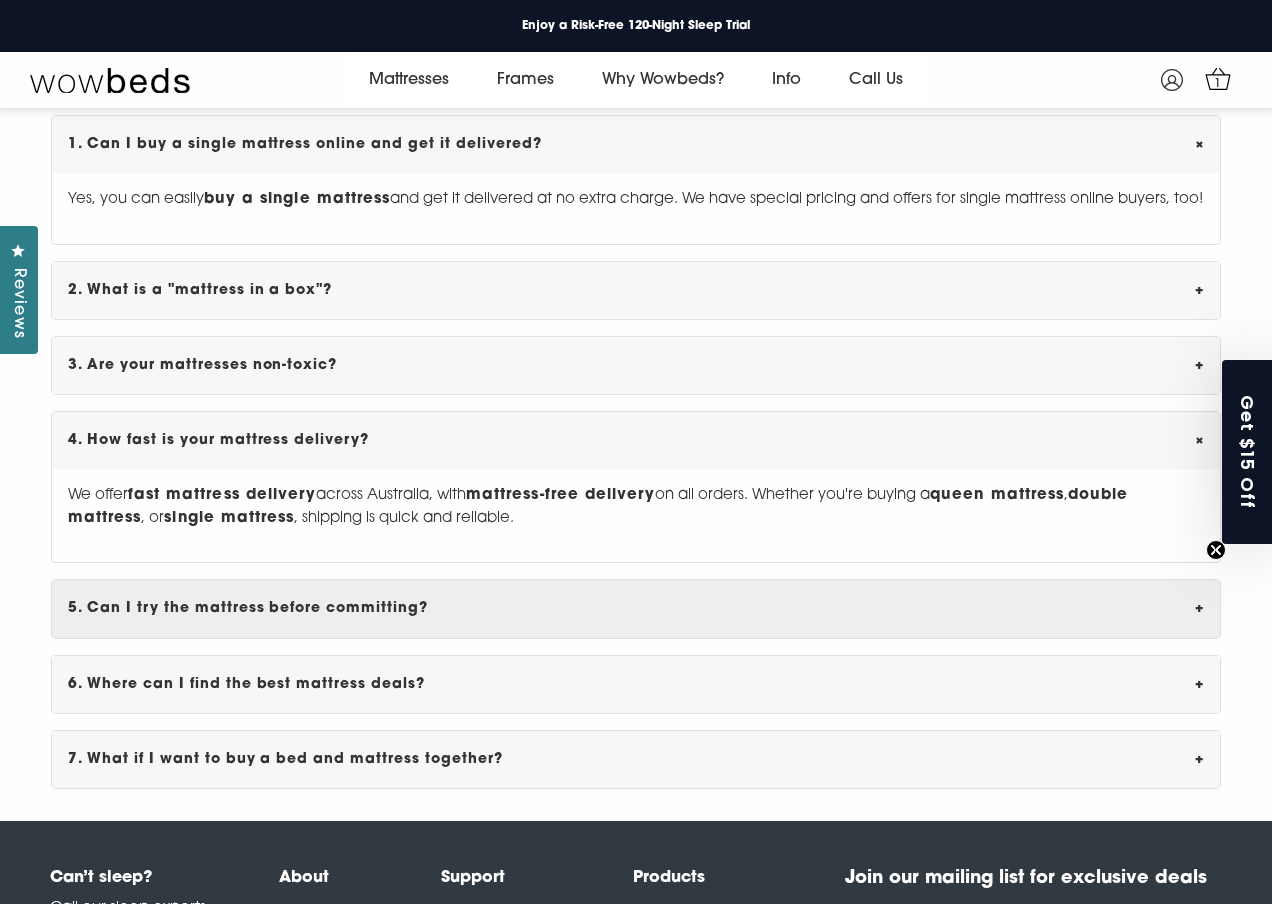 click on "5. Can I try the mattress before committing?
+" at bounding box center [636, 608] 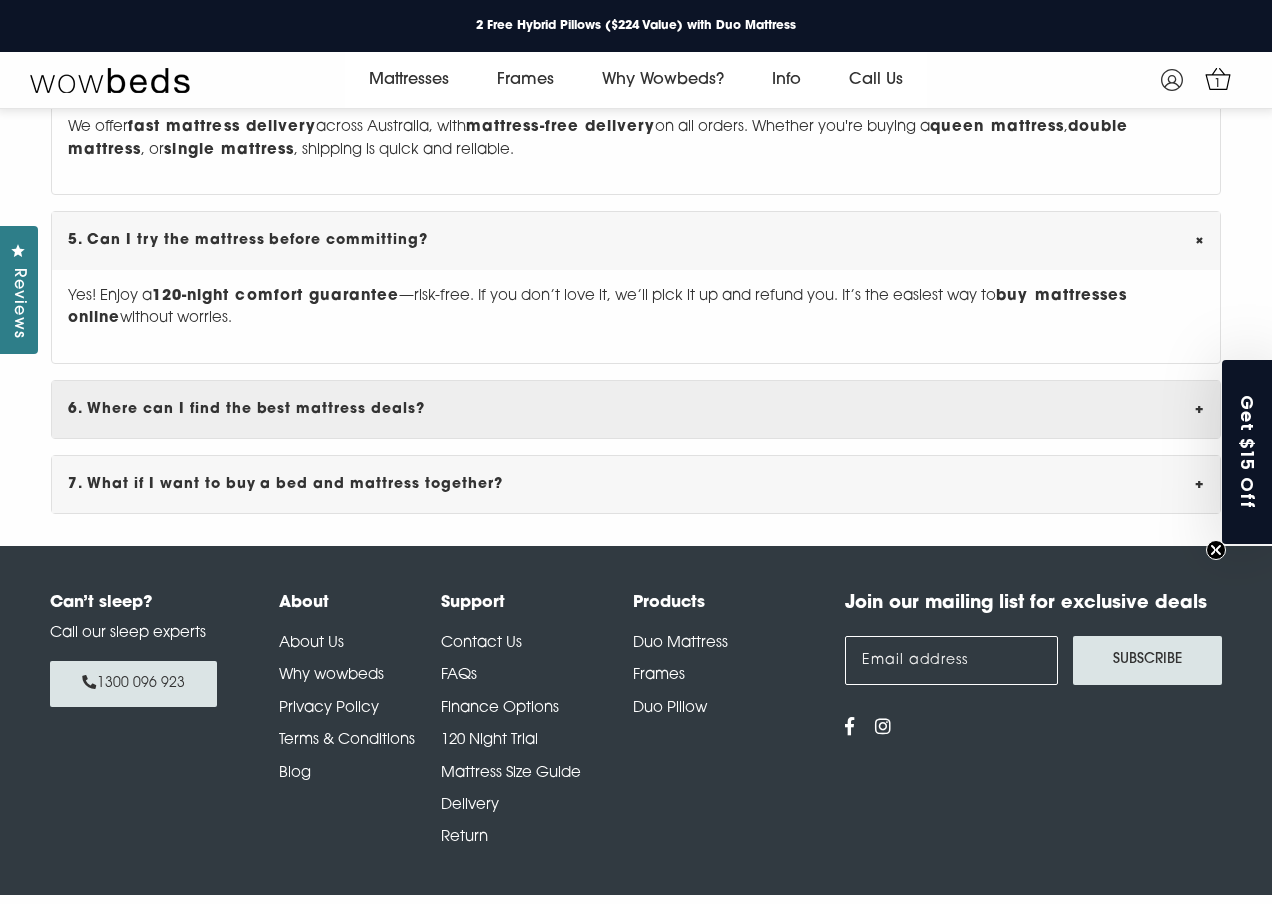 scroll, scrollTop: 5956, scrollLeft: 0, axis: vertical 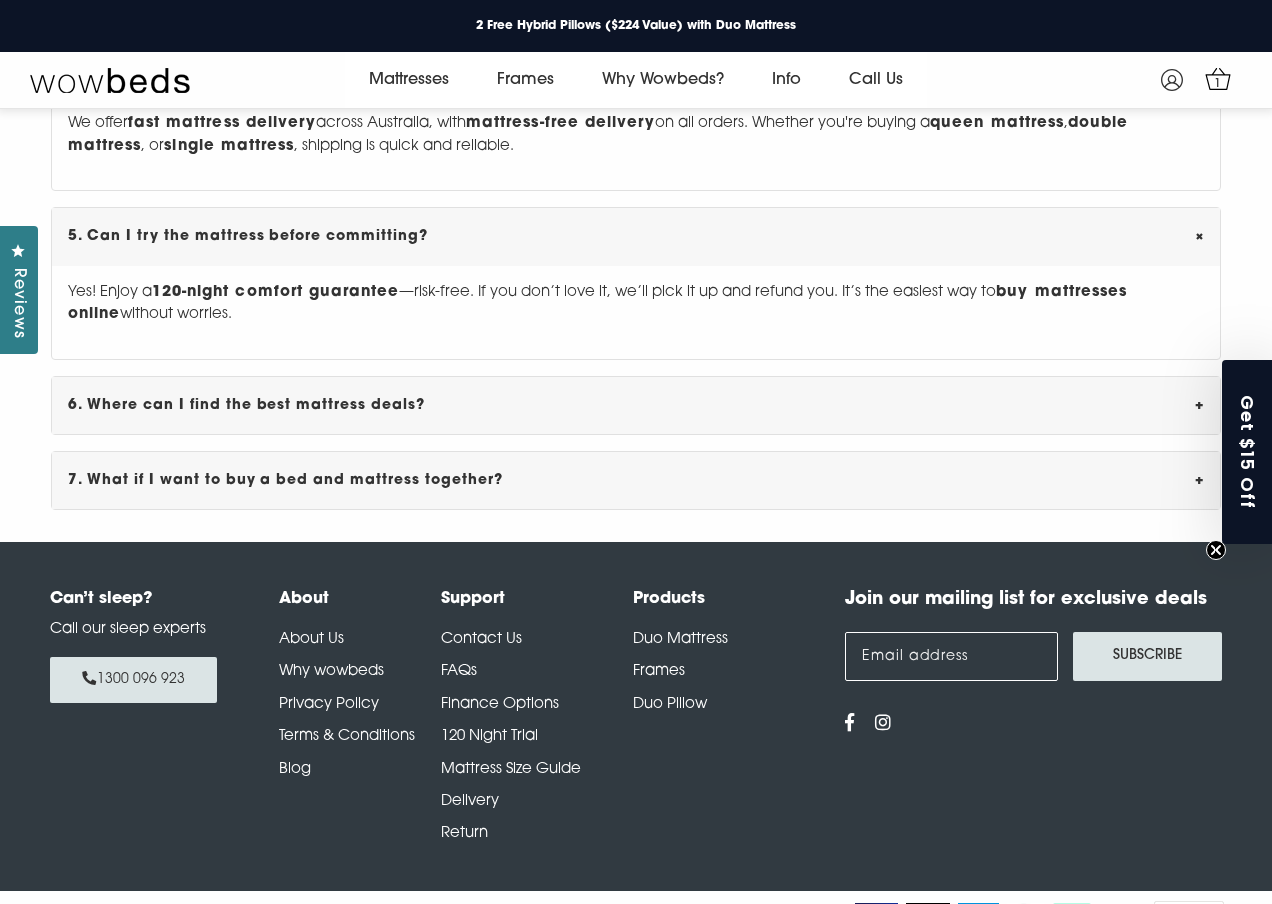 click on "Delivery" at bounding box center (470, 801) 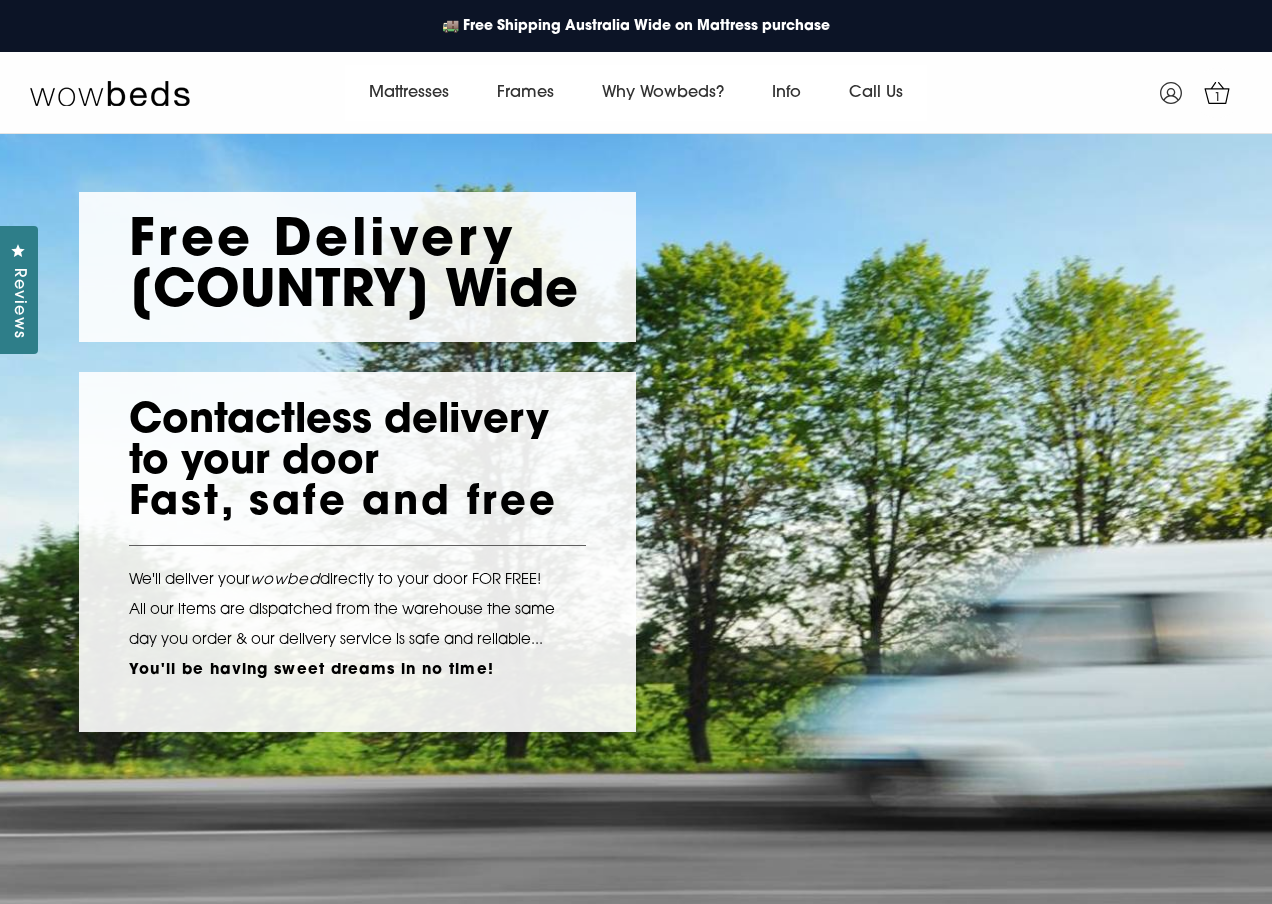 scroll, scrollTop: 0, scrollLeft: 0, axis: both 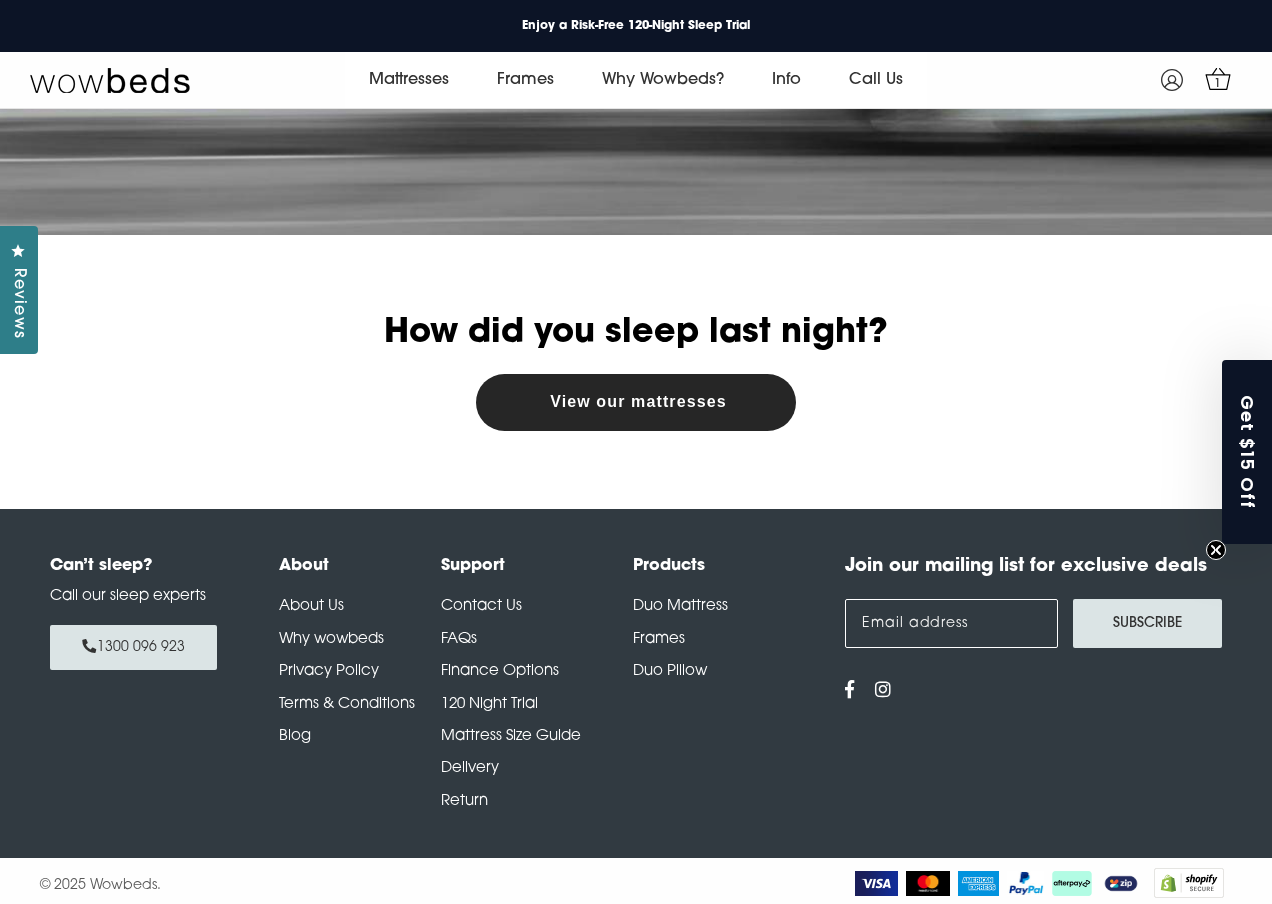 click on "Mattress Size Guide" at bounding box center [537, 742] 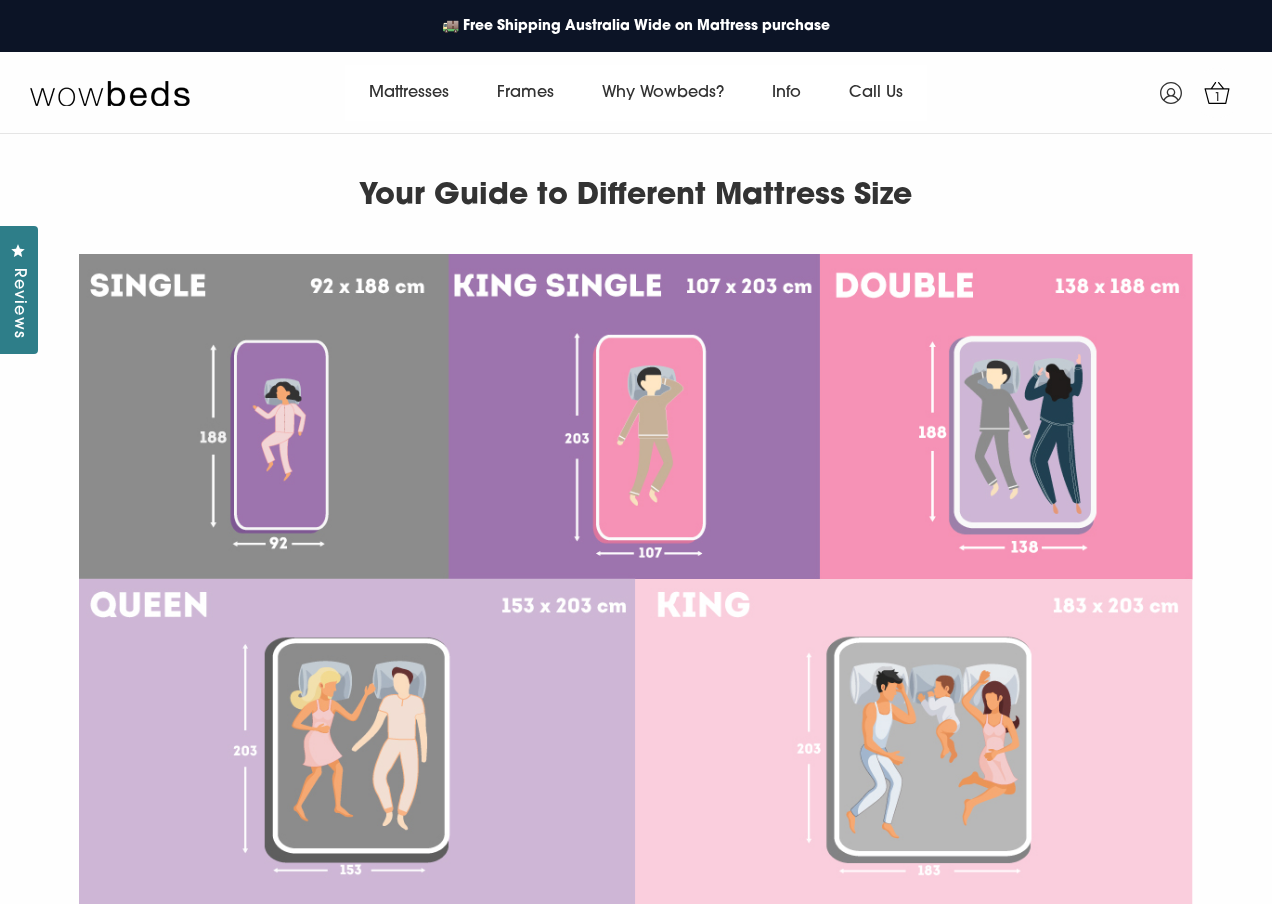 scroll, scrollTop: 0, scrollLeft: 0, axis: both 